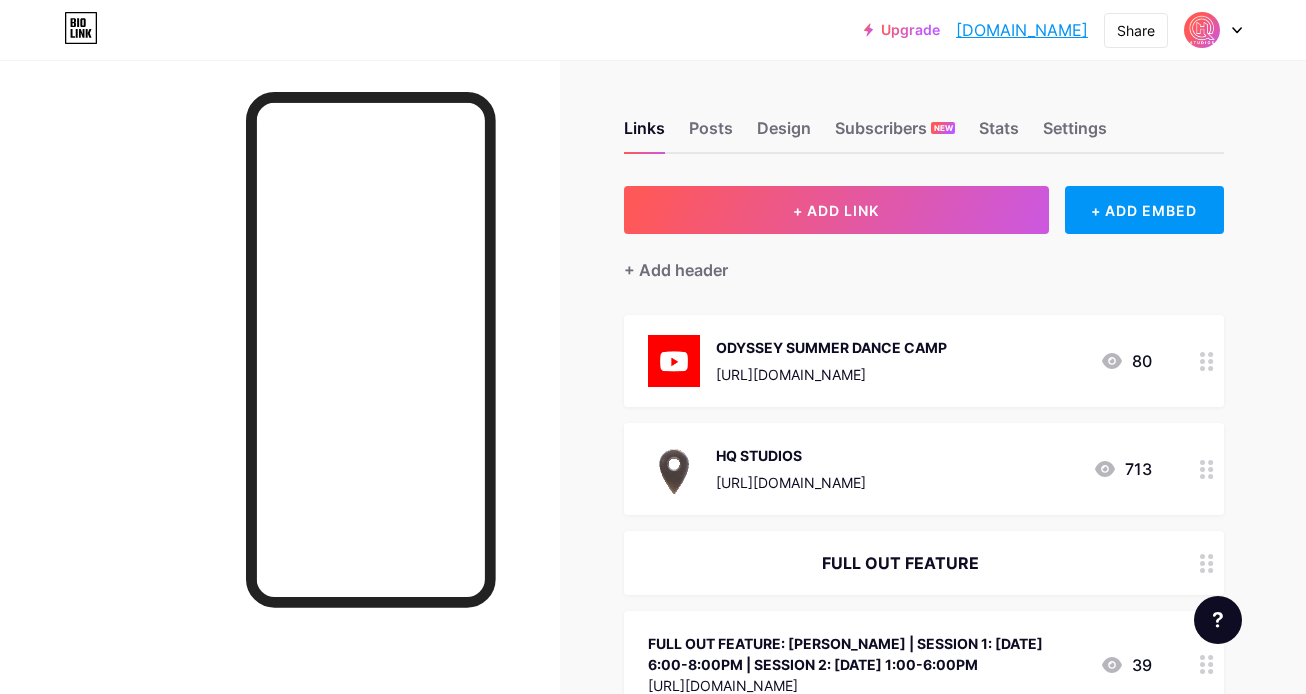 scroll, scrollTop: 123, scrollLeft: 0, axis: vertical 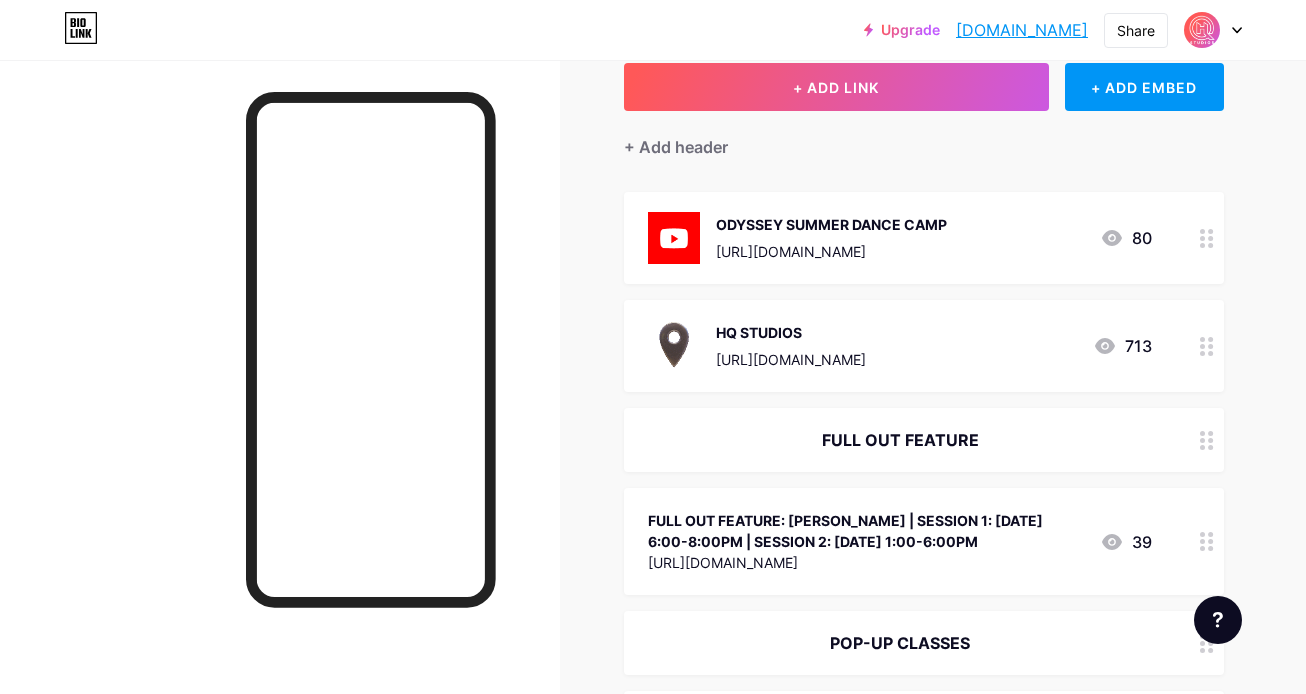 click at bounding box center (1207, 440) 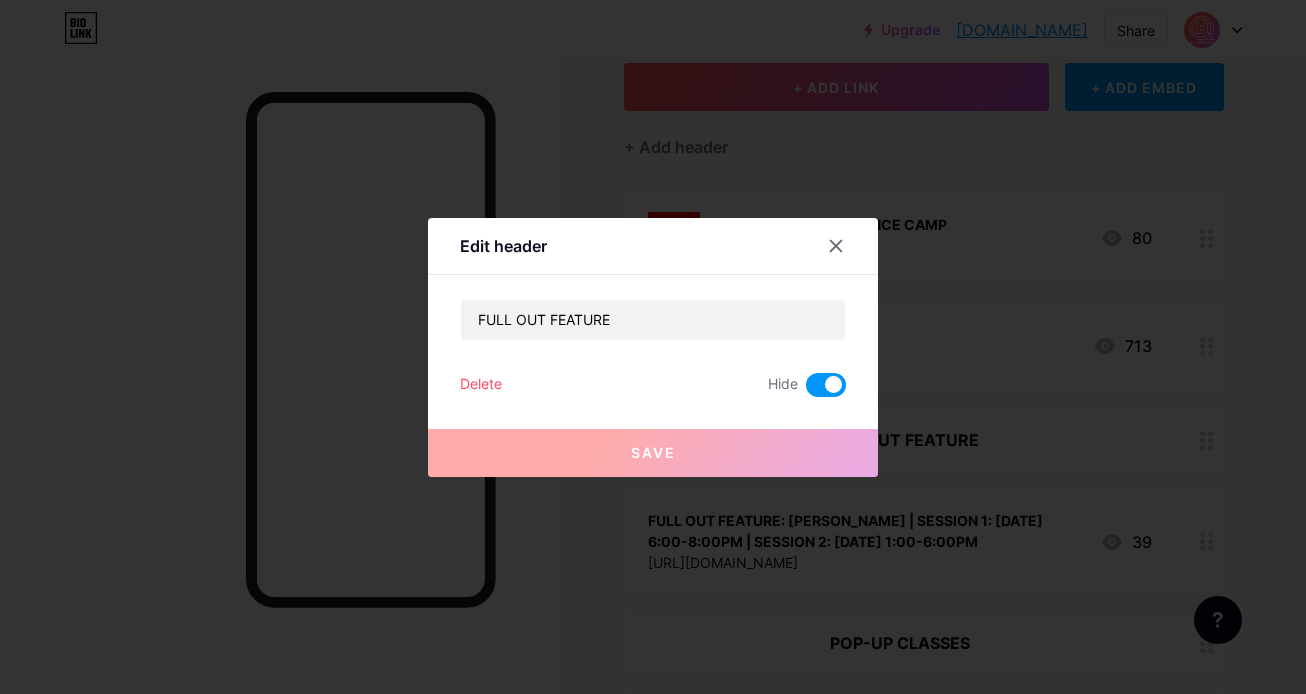 click at bounding box center [826, 385] 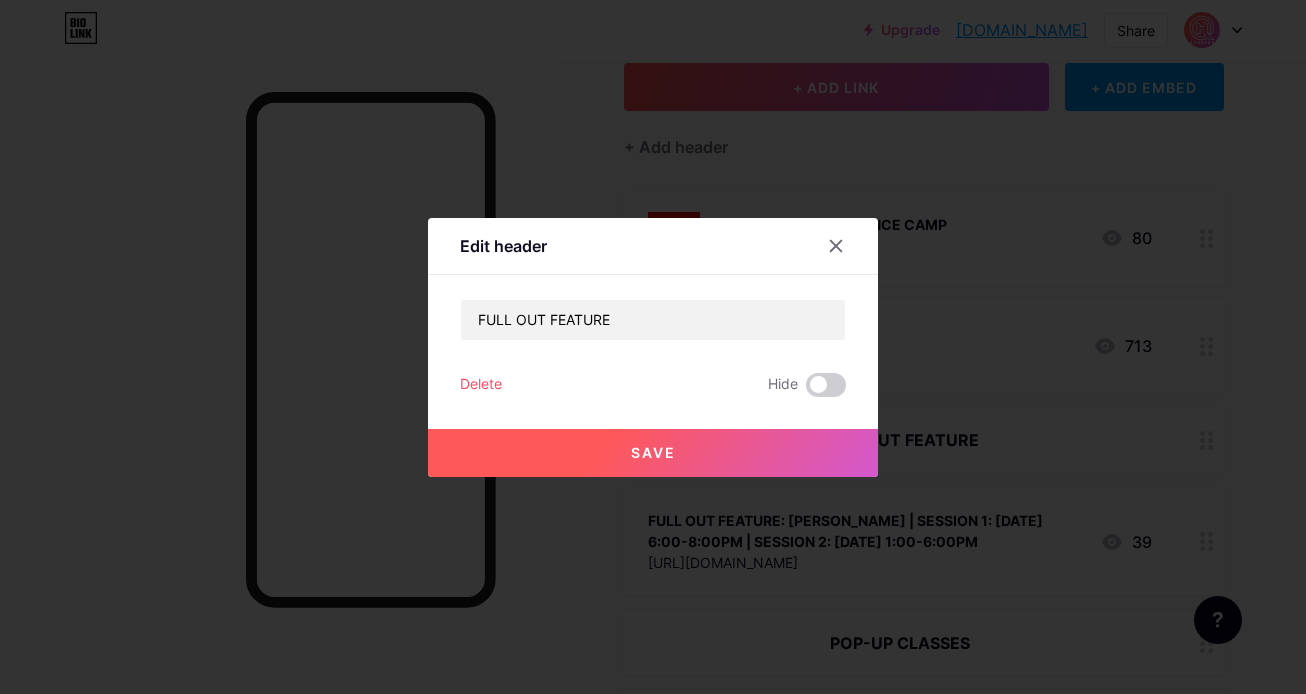 click on "Save" at bounding box center [653, 453] 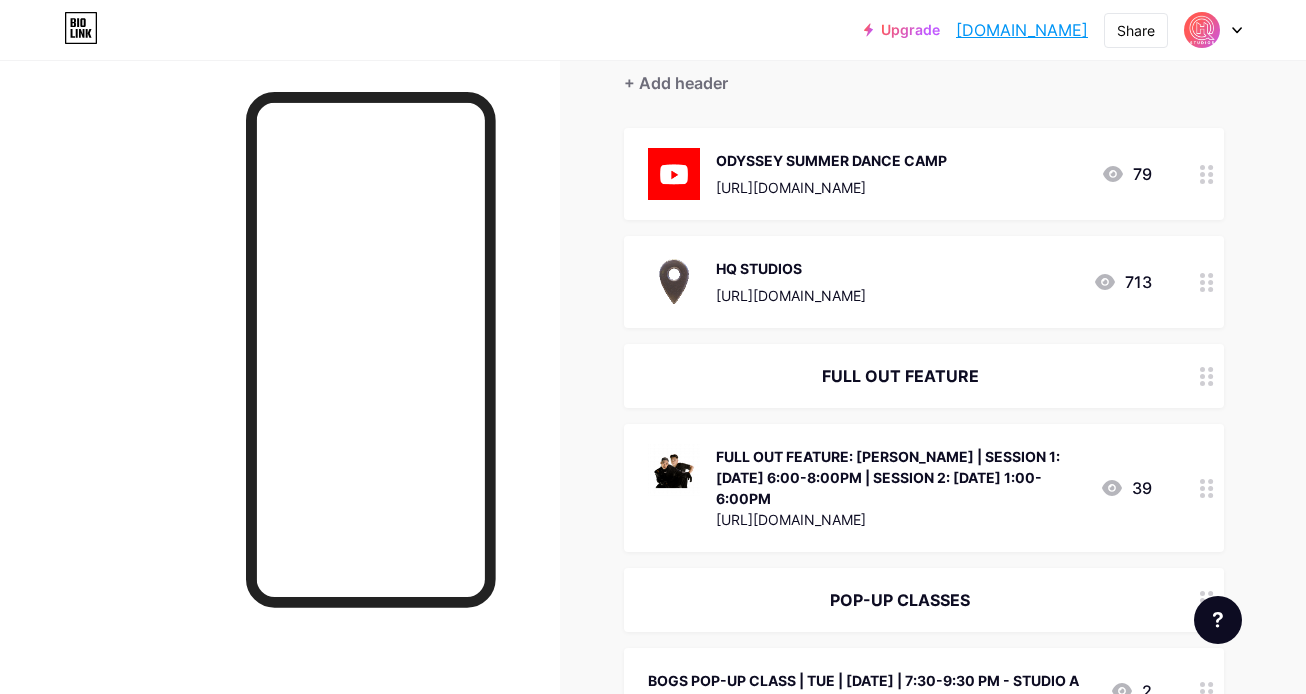 scroll, scrollTop: 196, scrollLeft: 0, axis: vertical 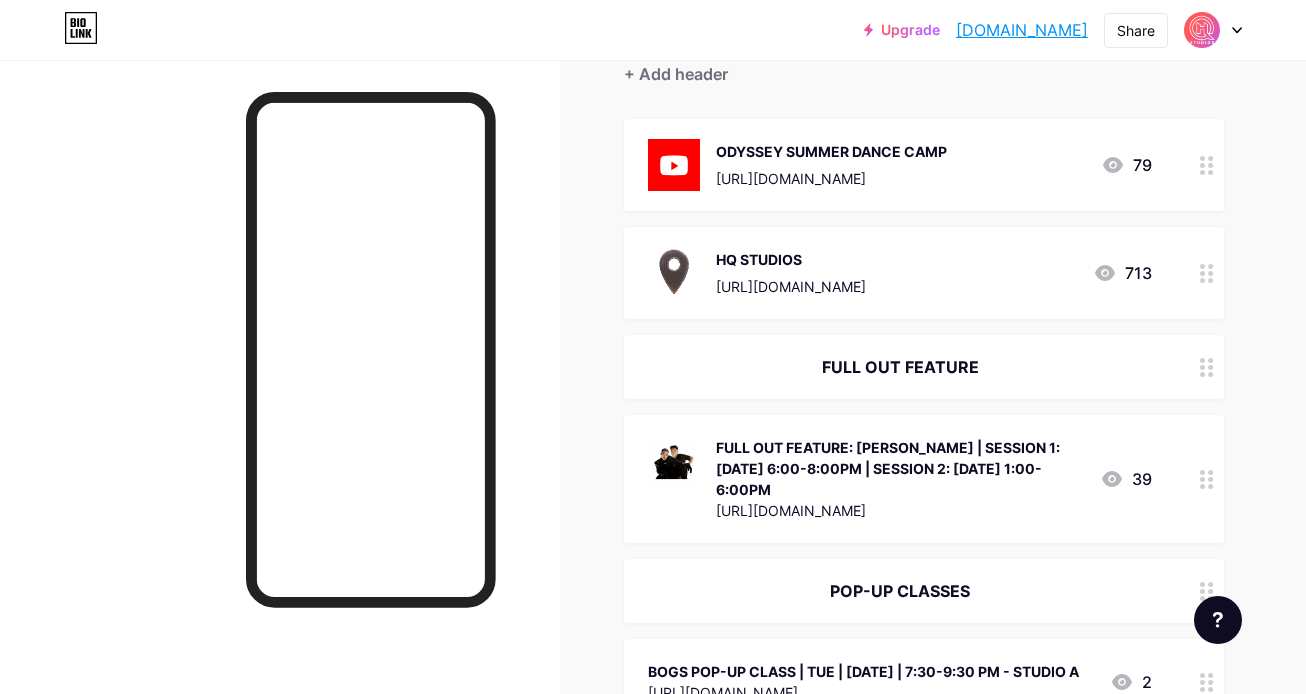click 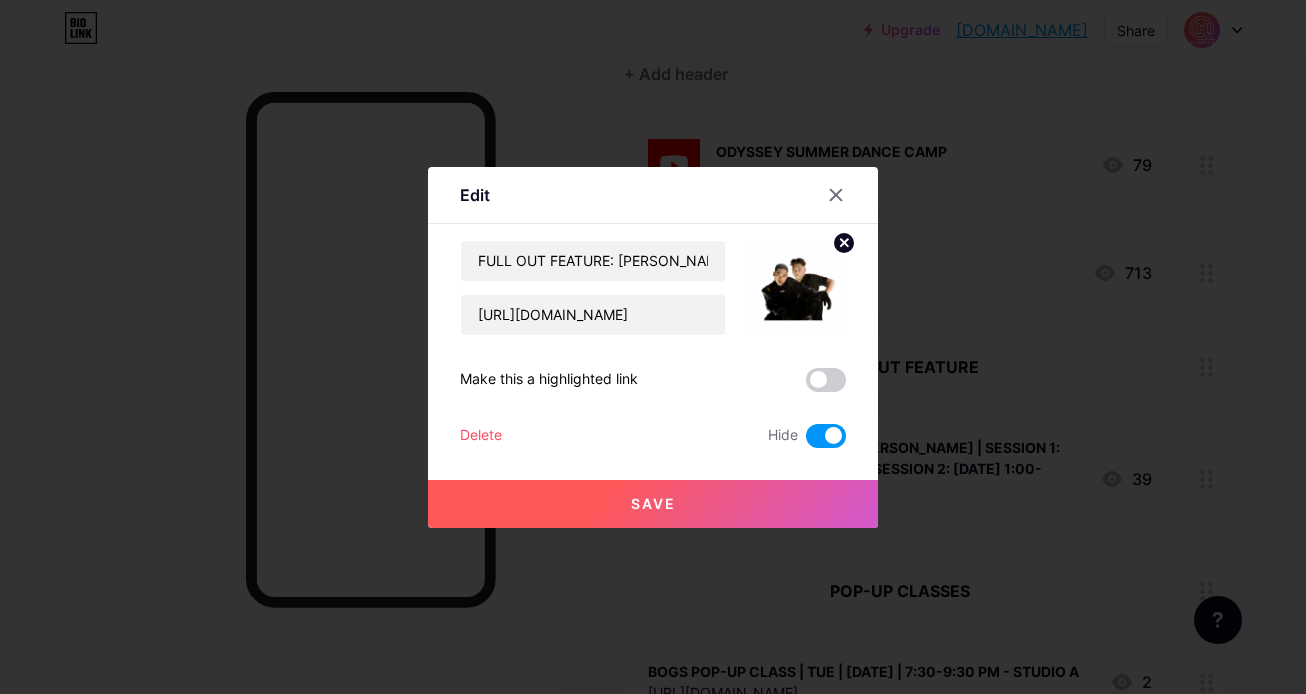 click at bounding box center [826, 436] 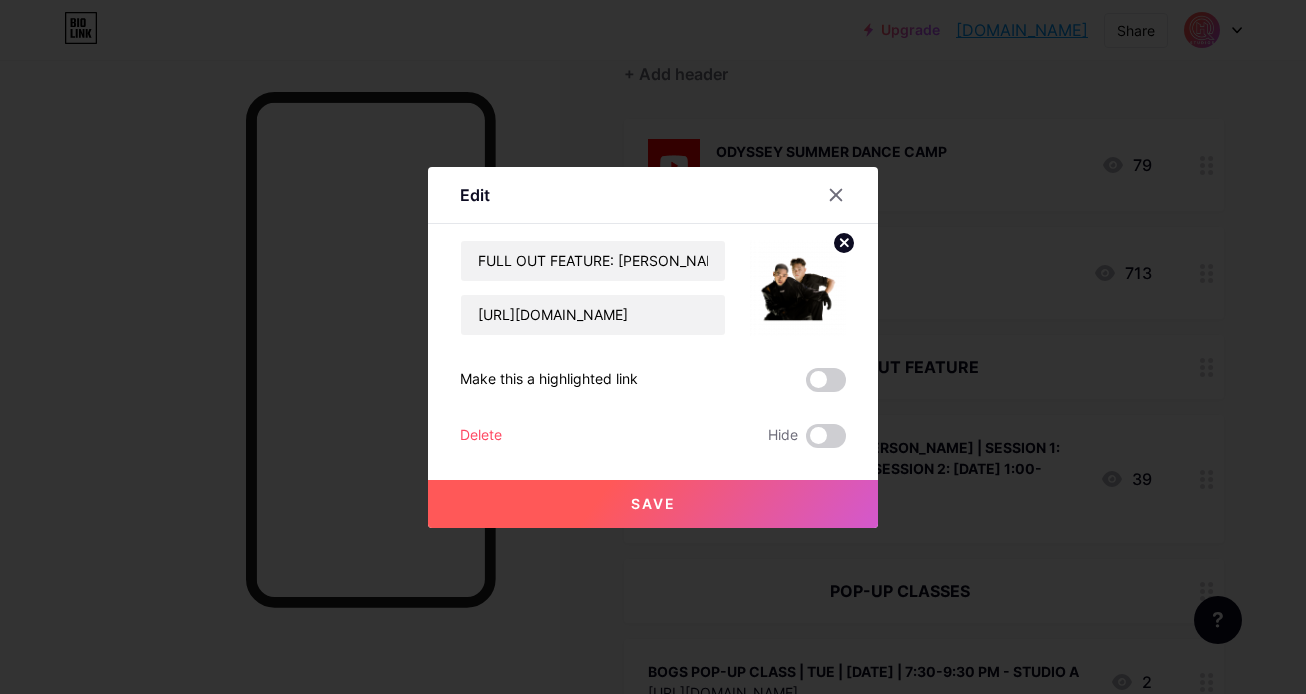 click on "Save" at bounding box center [653, 504] 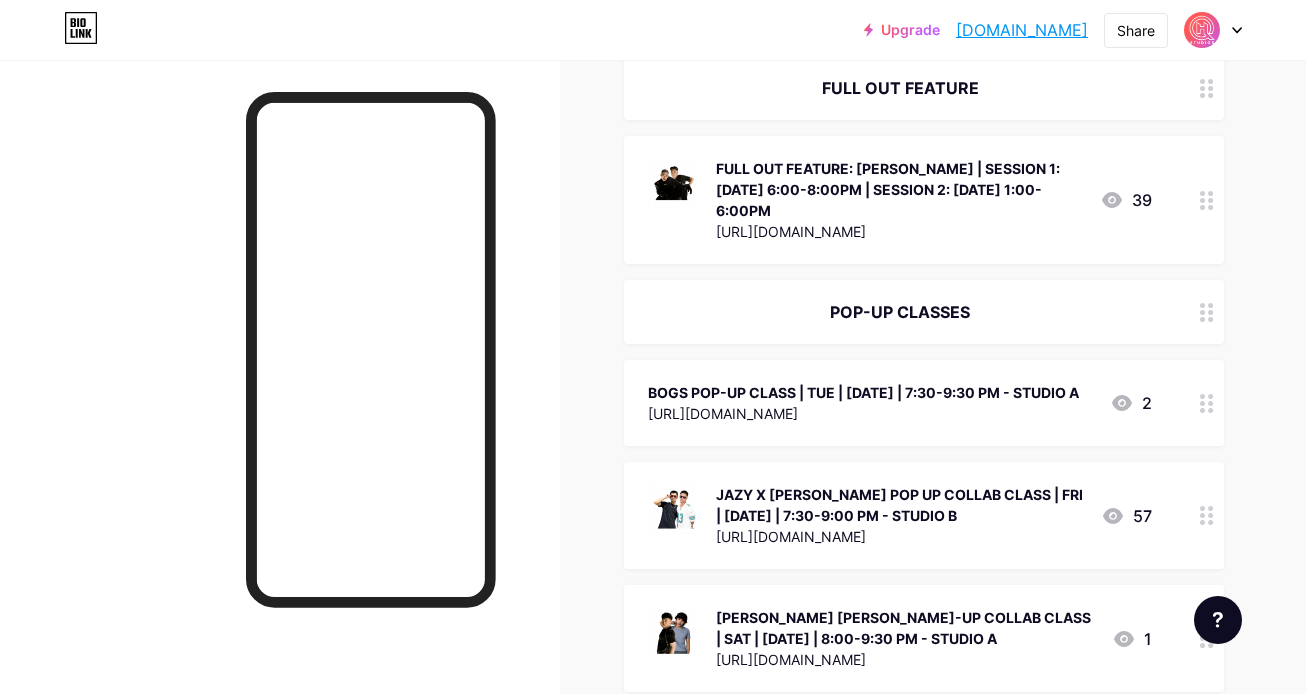 scroll, scrollTop: 503, scrollLeft: 0, axis: vertical 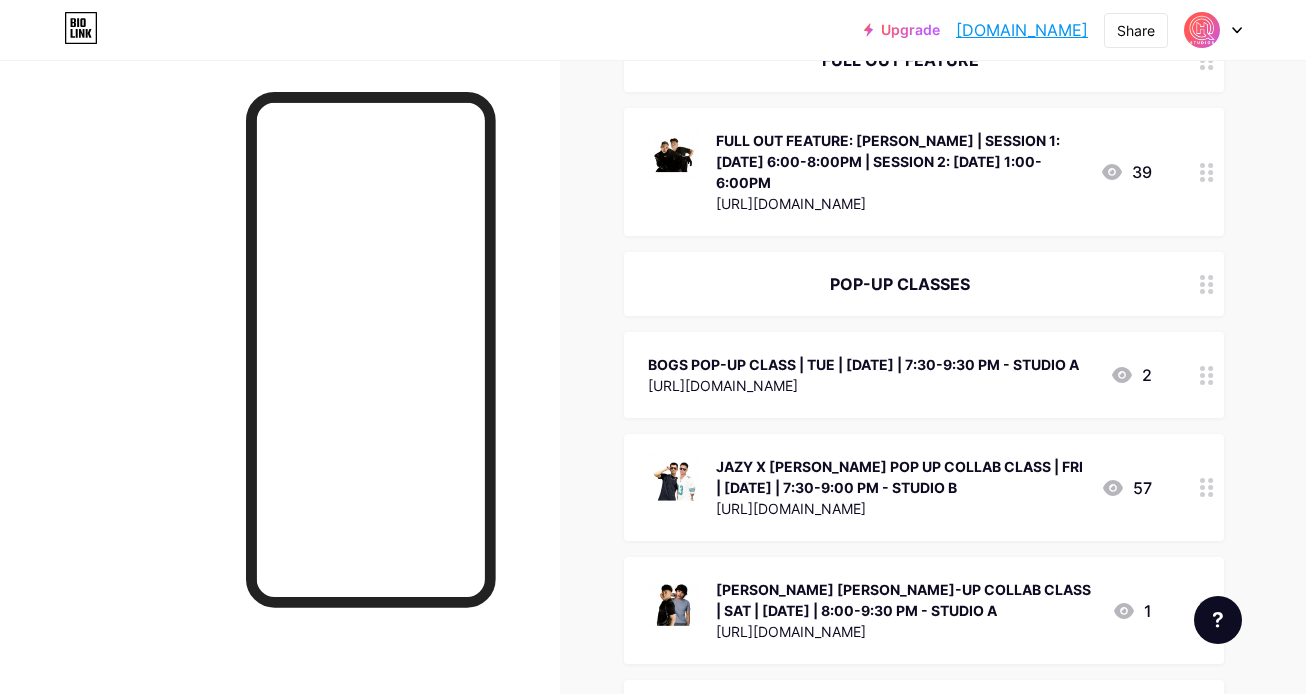 click at bounding box center [1207, 487] 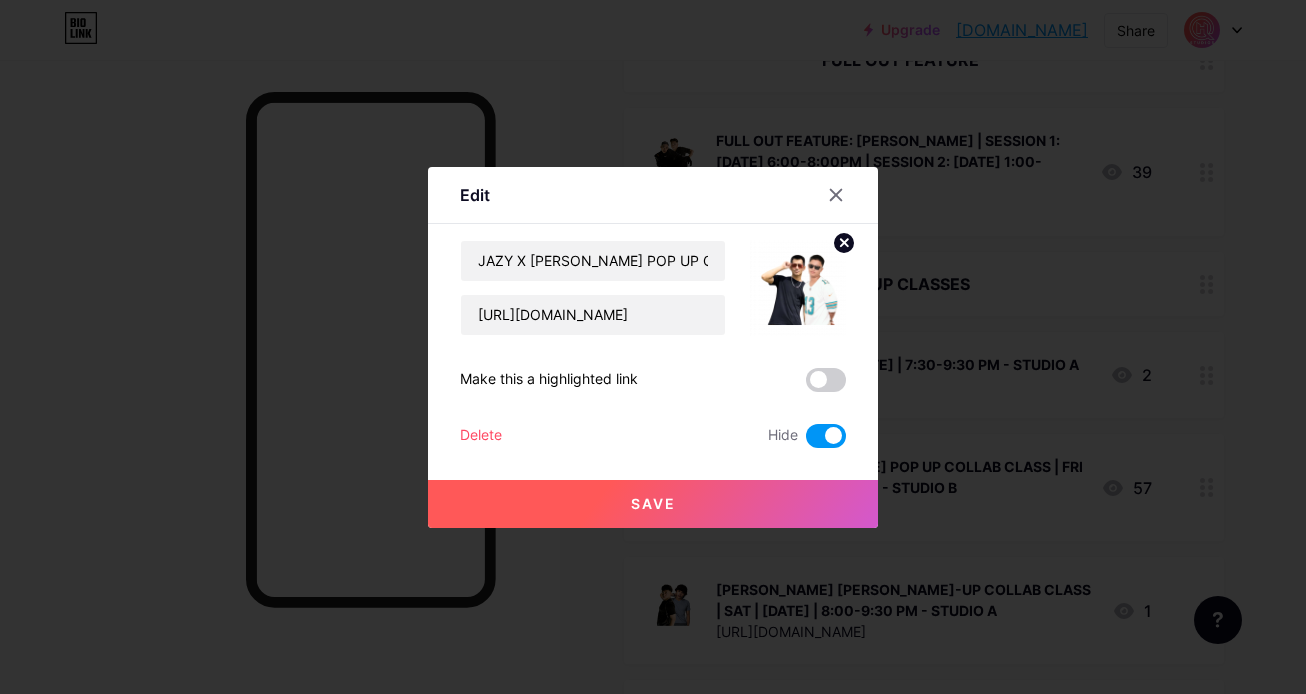 click at bounding box center [826, 436] 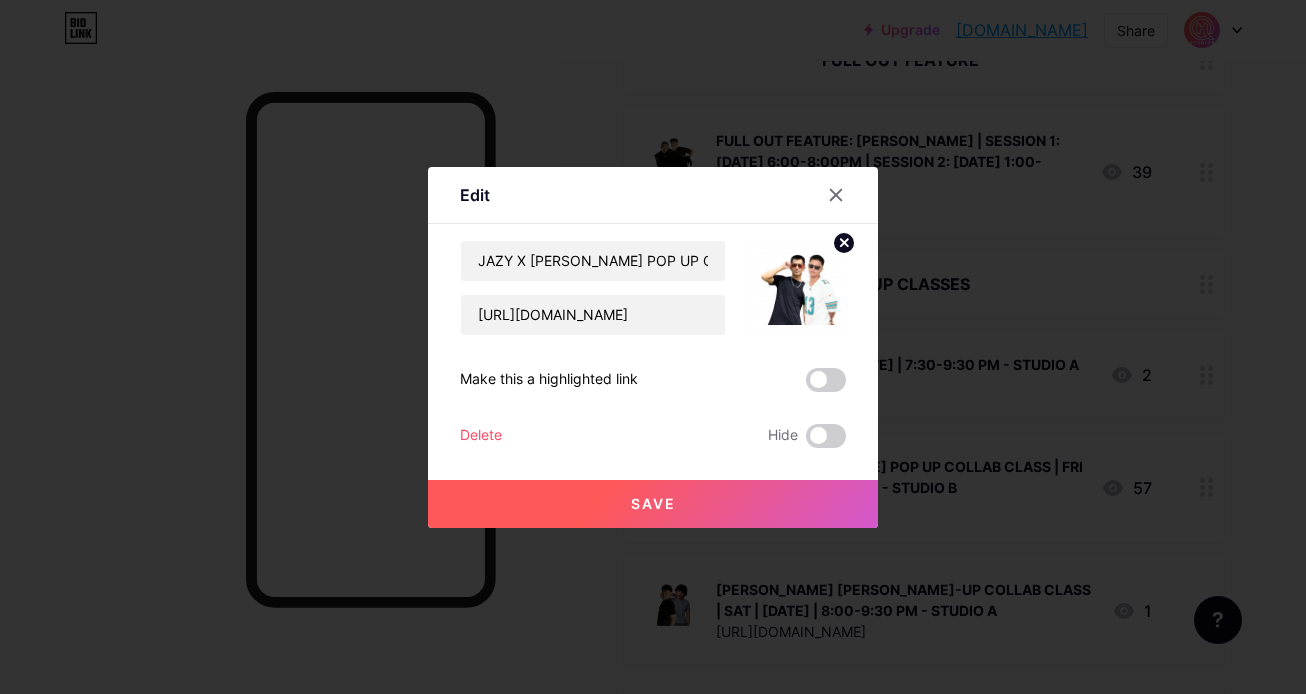 click on "Save" at bounding box center [653, 504] 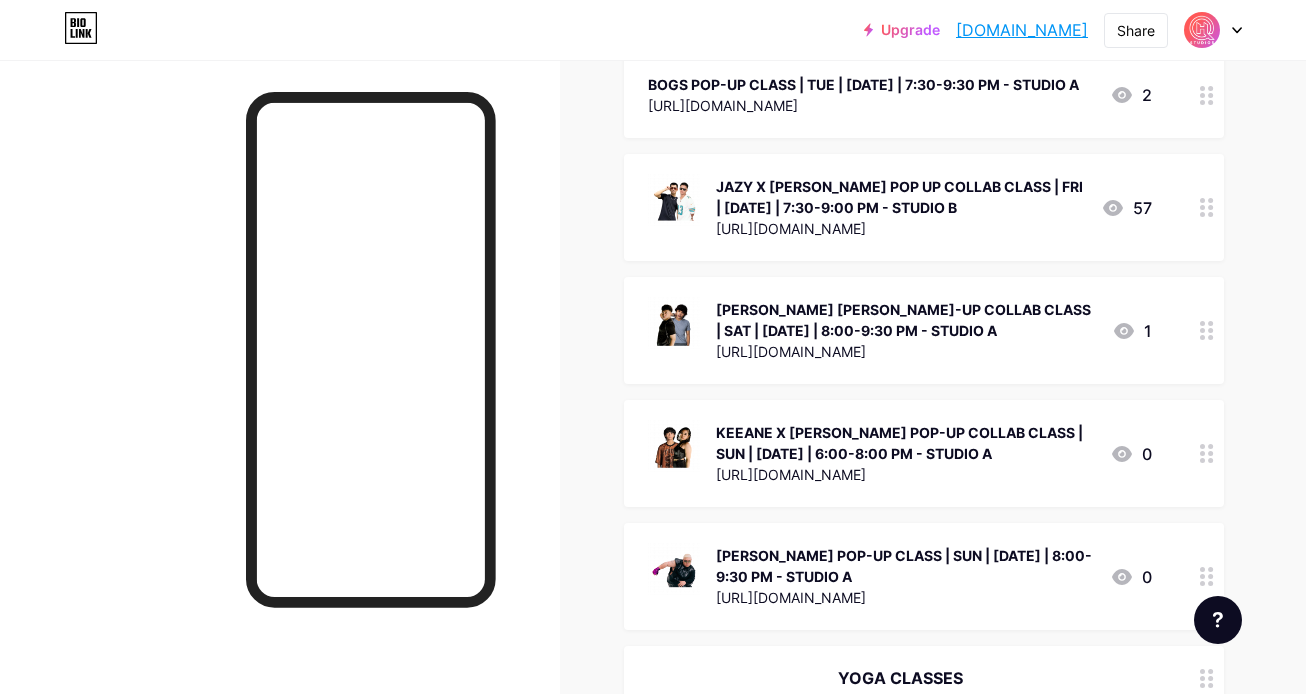 scroll, scrollTop: 785, scrollLeft: 0, axis: vertical 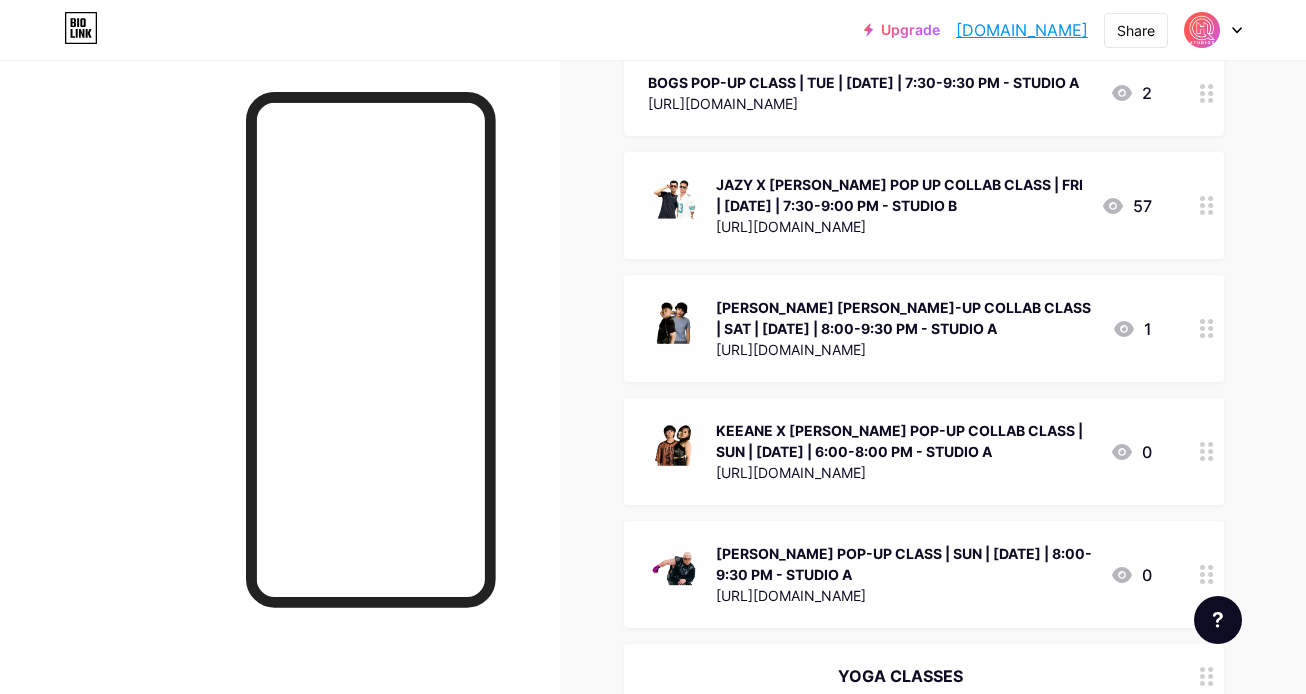 click at bounding box center [1207, 328] 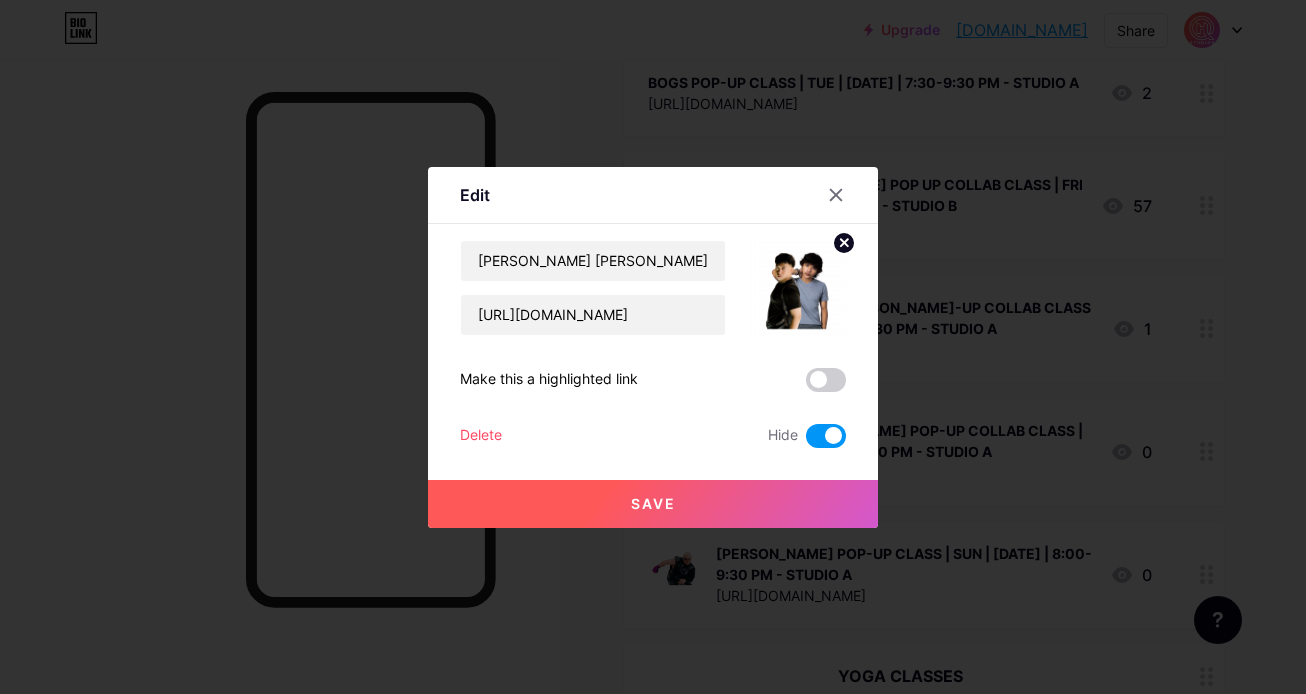 click at bounding box center (826, 436) 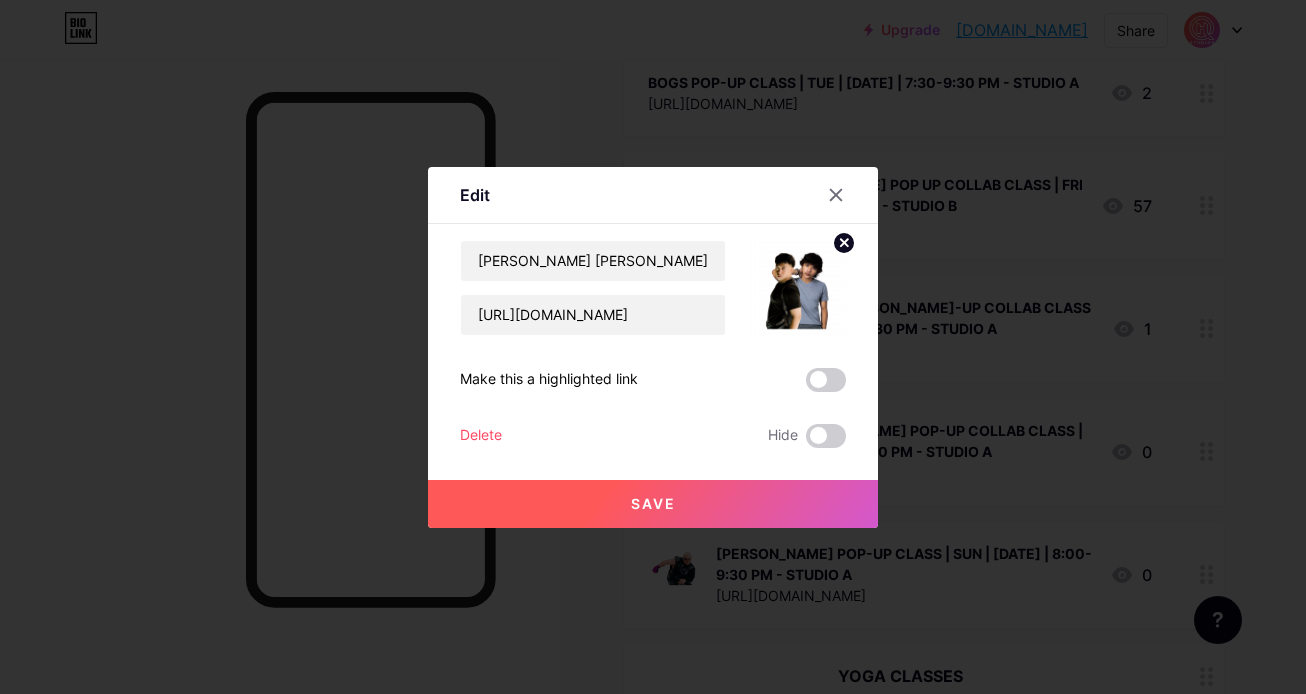click on "Save" at bounding box center [653, 488] 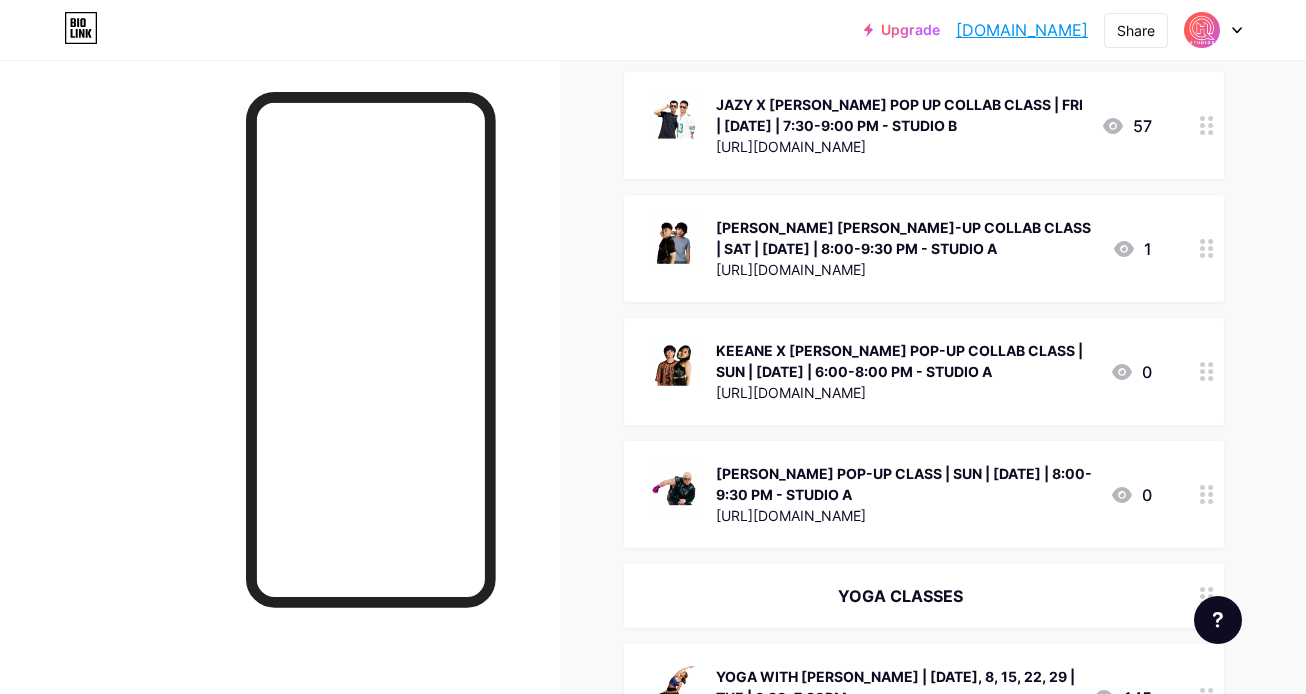 scroll, scrollTop: 890, scrollLeft: 0, axis: vertical 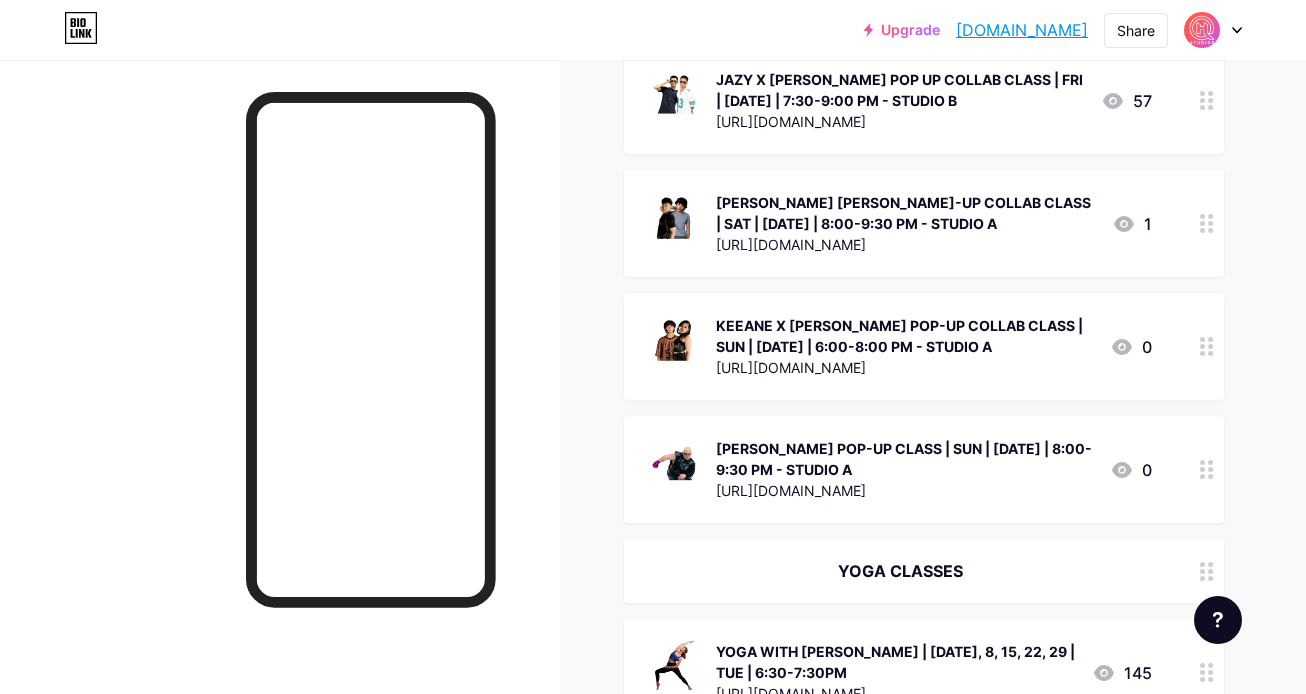 click 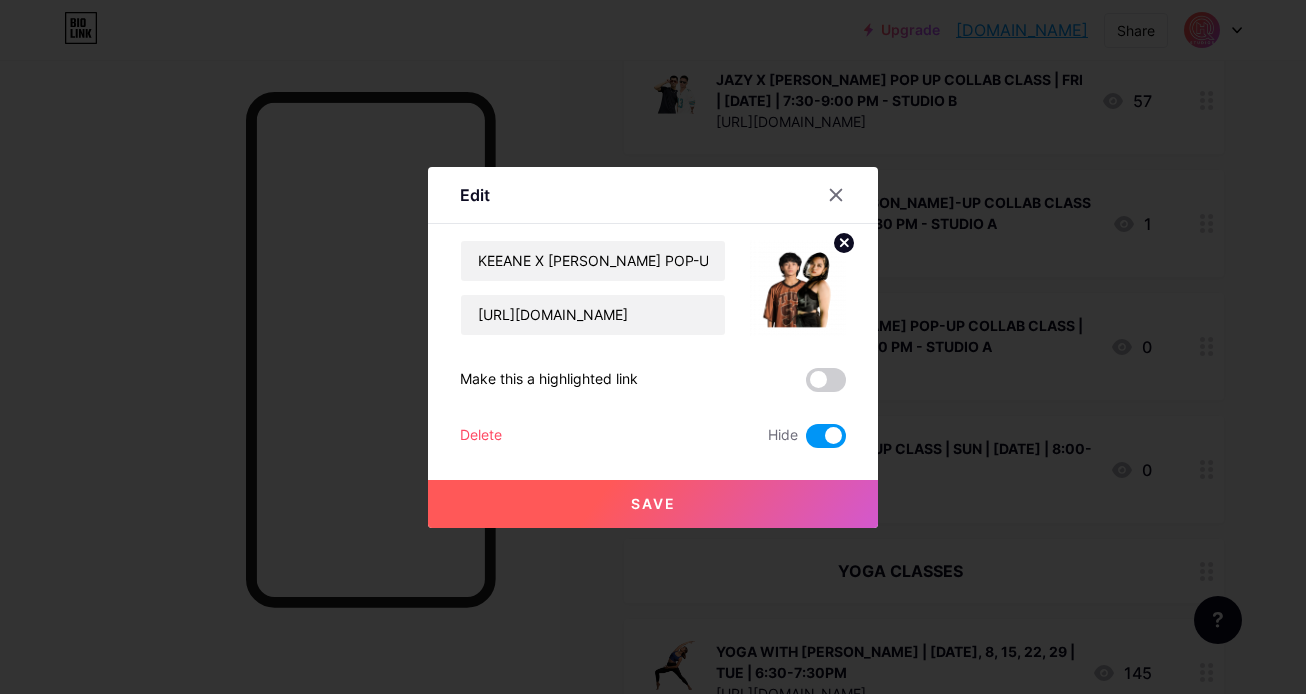 click at bounding box center (826, 436) 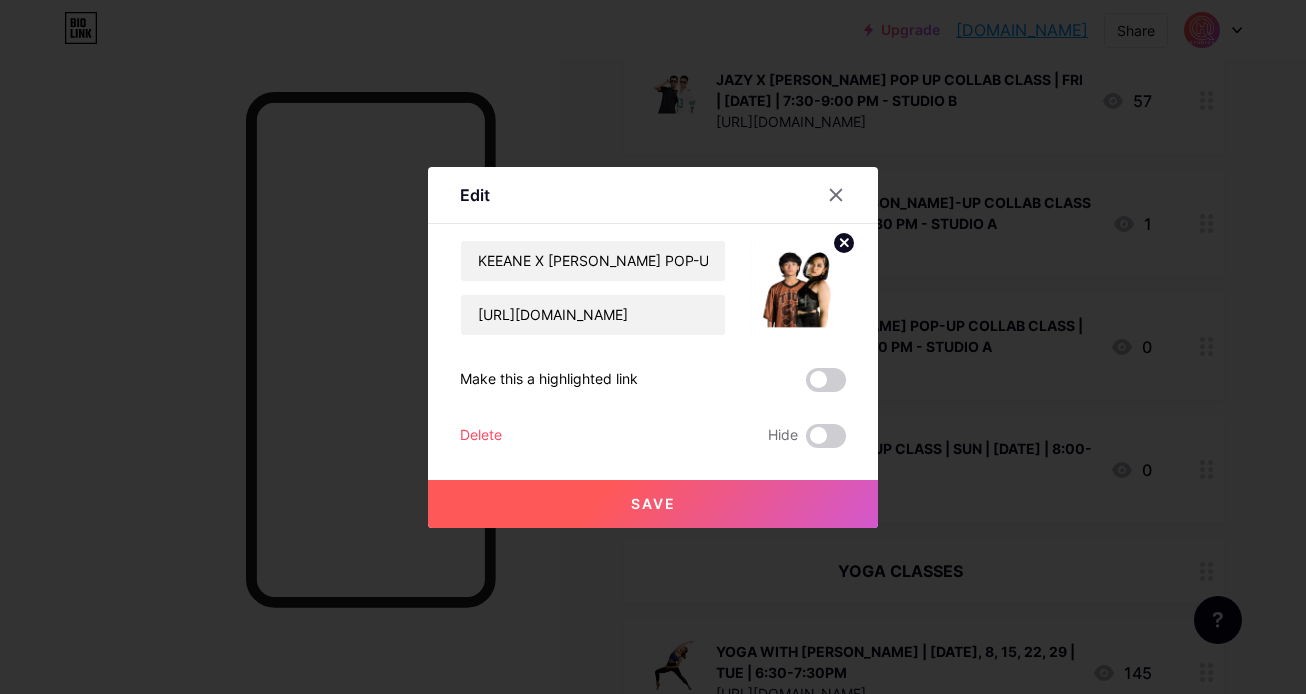 click on "Save" at bounding box center [653, 504] 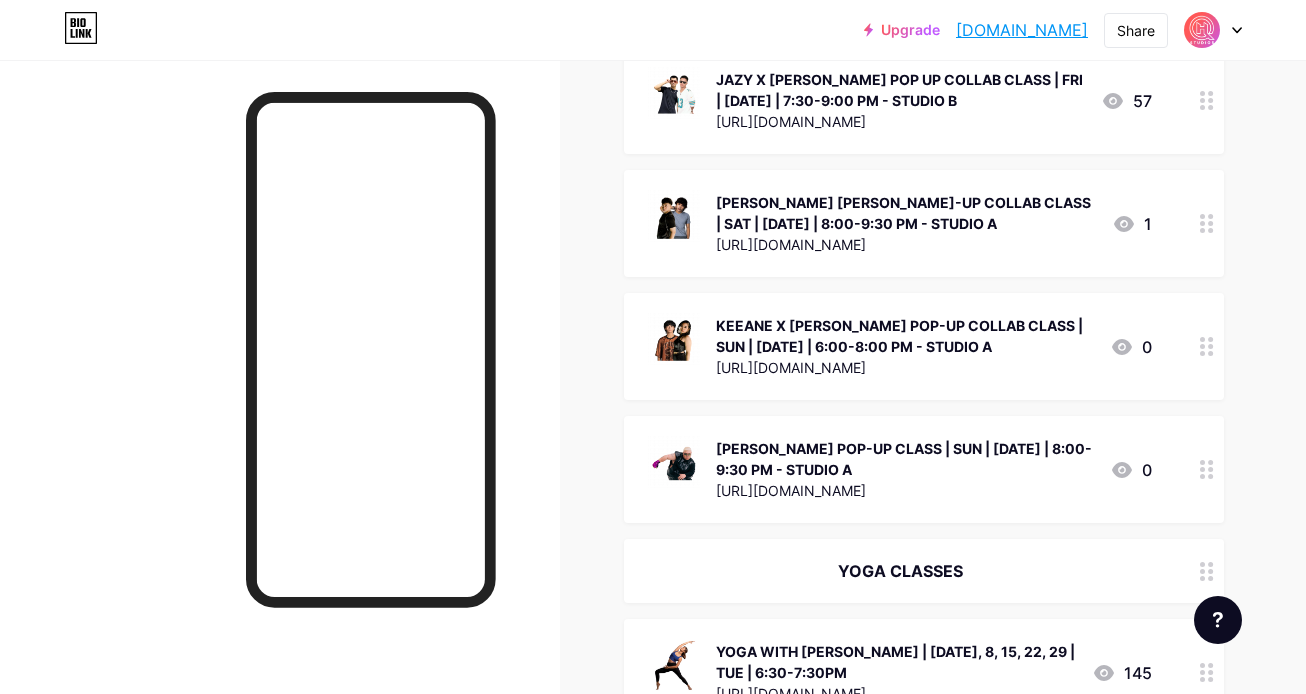 click 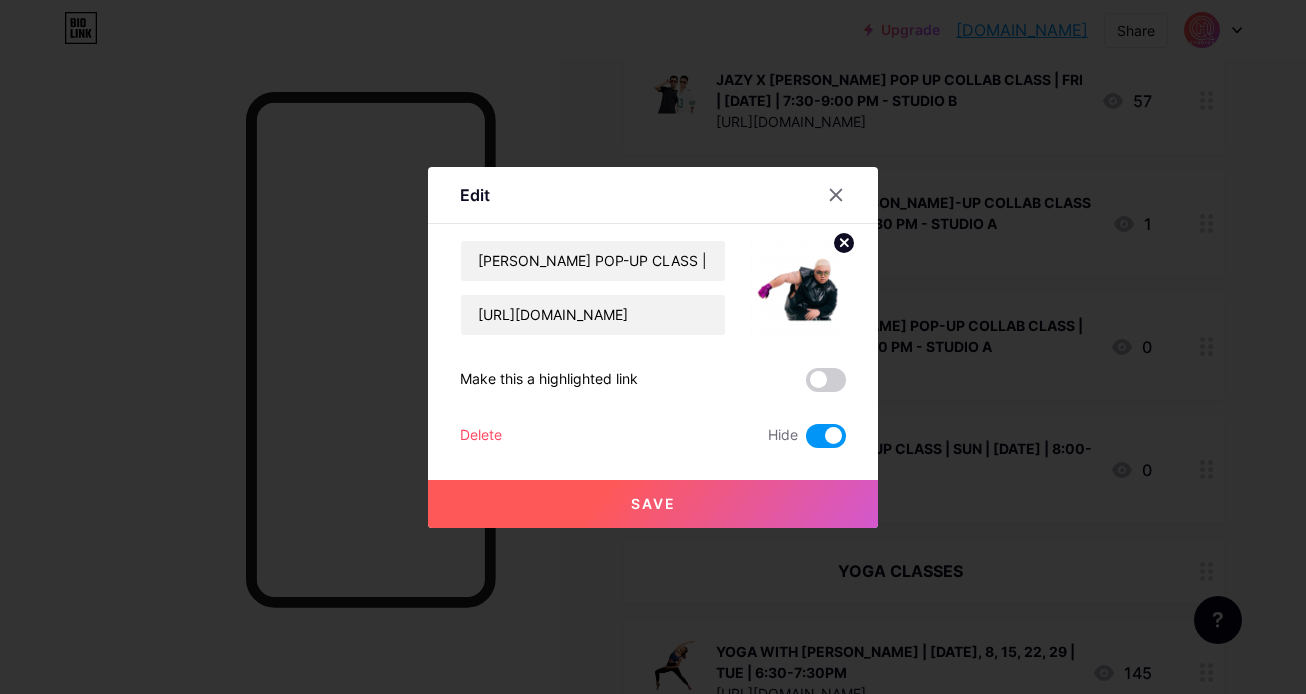 click at bounding box center (826, 436) 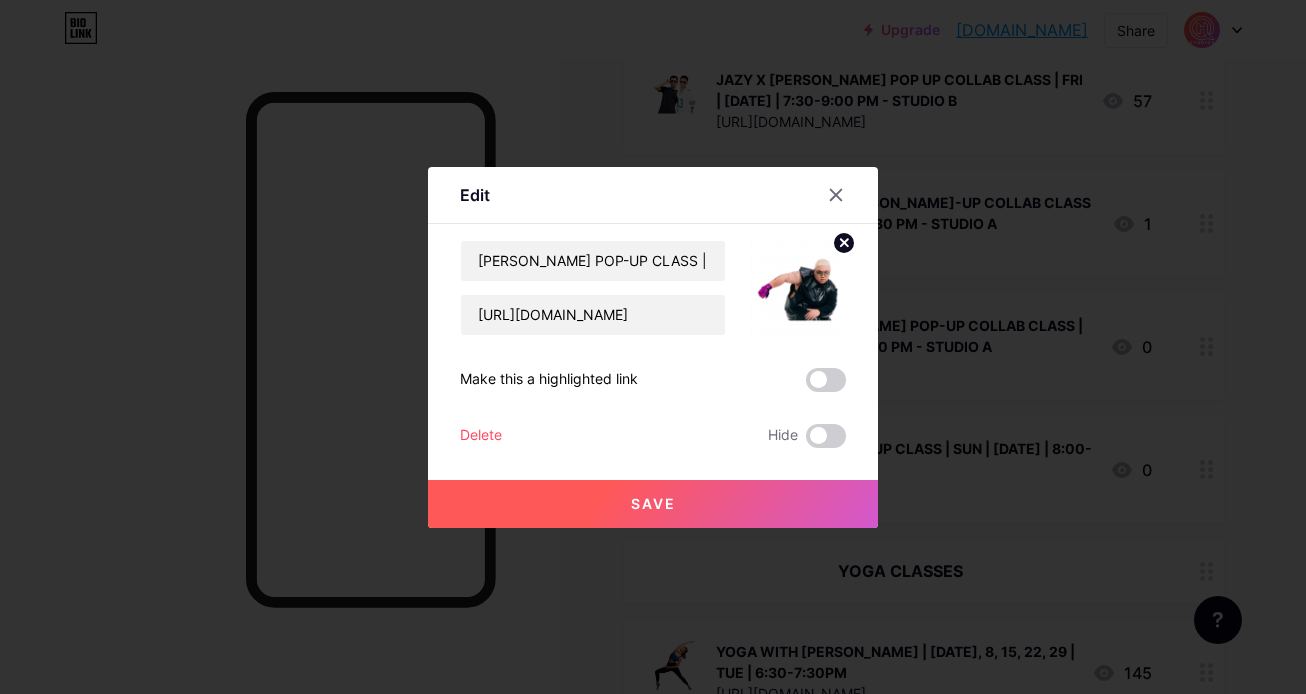 click on "Save" at bounding box center (653, 504) 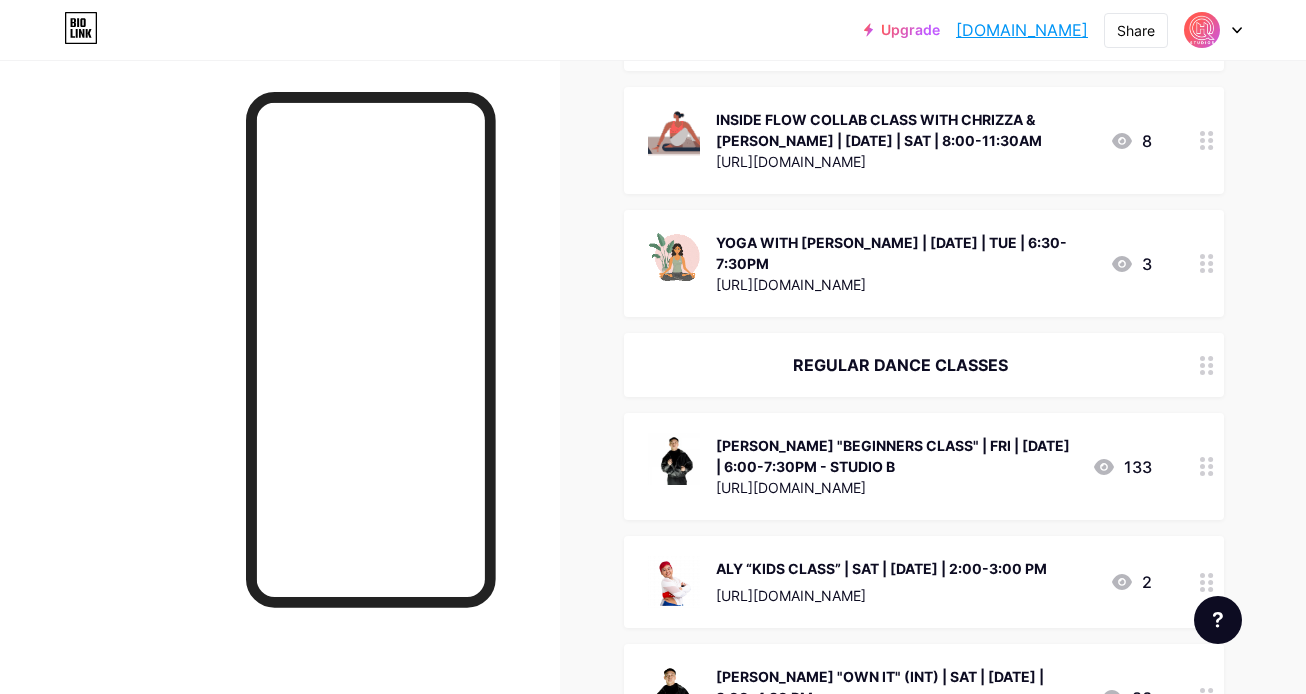 scroll, scrollTop: 2038, scrollLeft: 0, axis: vertical 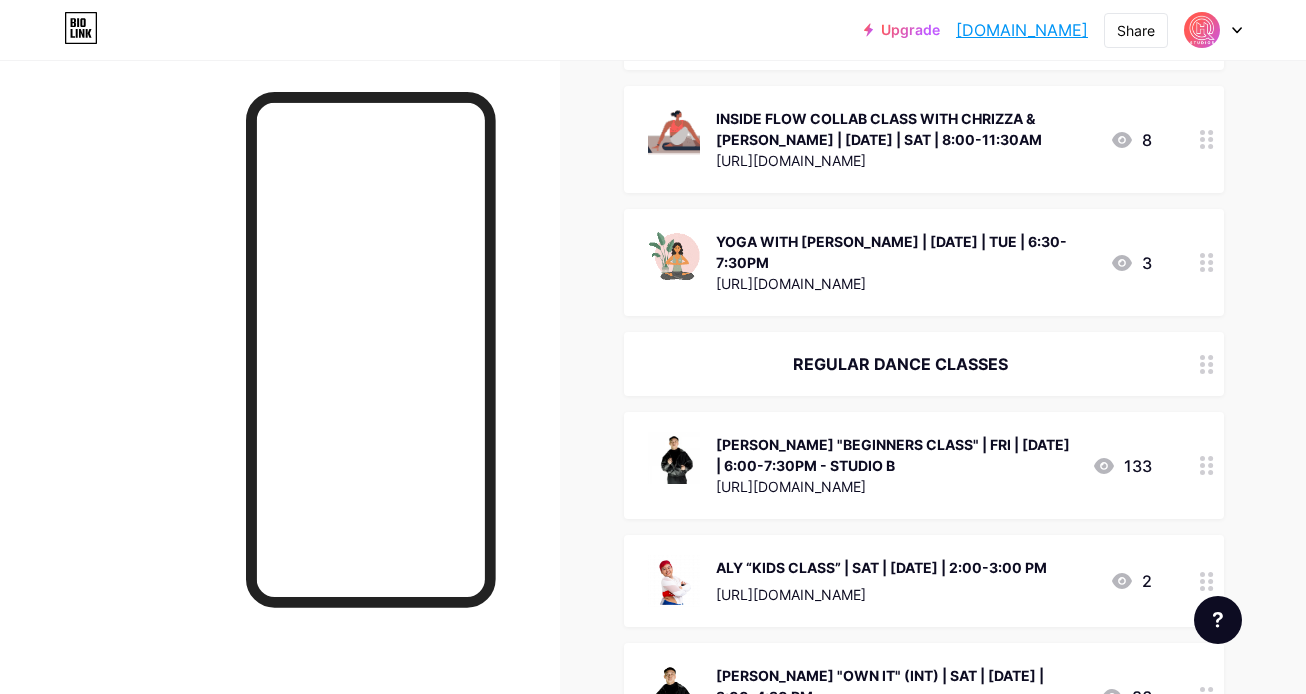 click at bounding box center (1207, 465) 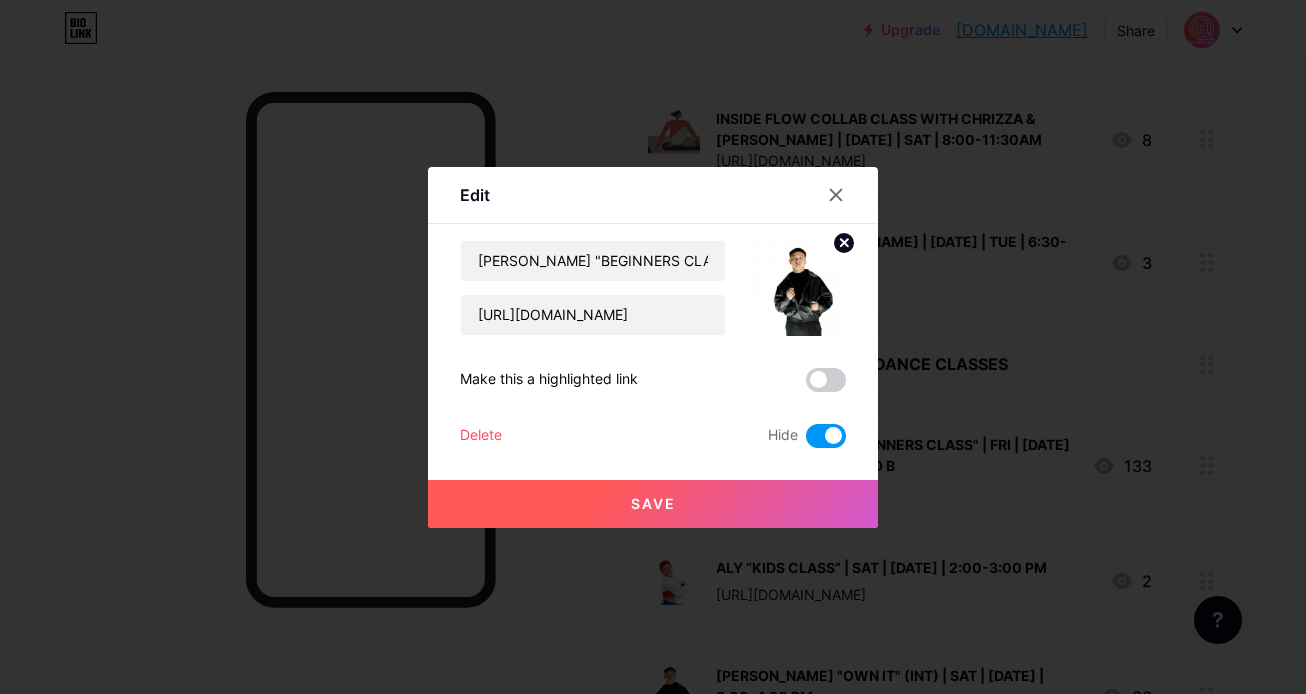 click at bounding box center [826, 436] 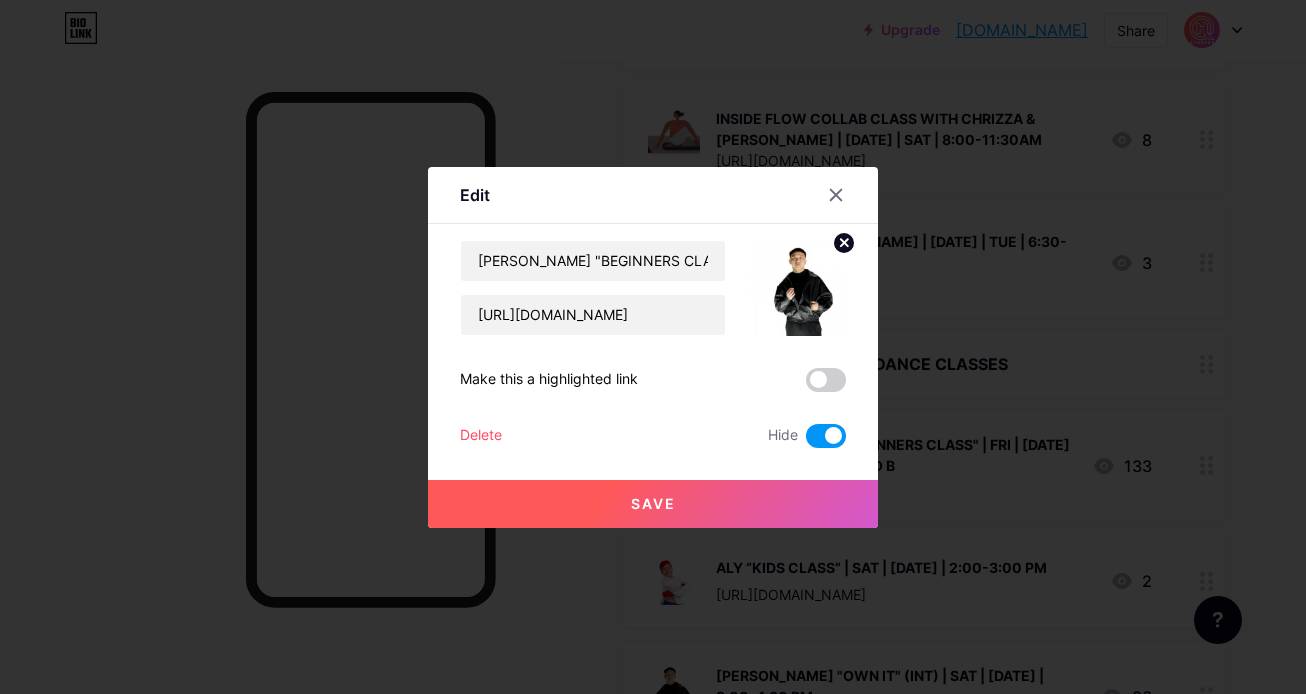 click at bounding box center [806, 441] 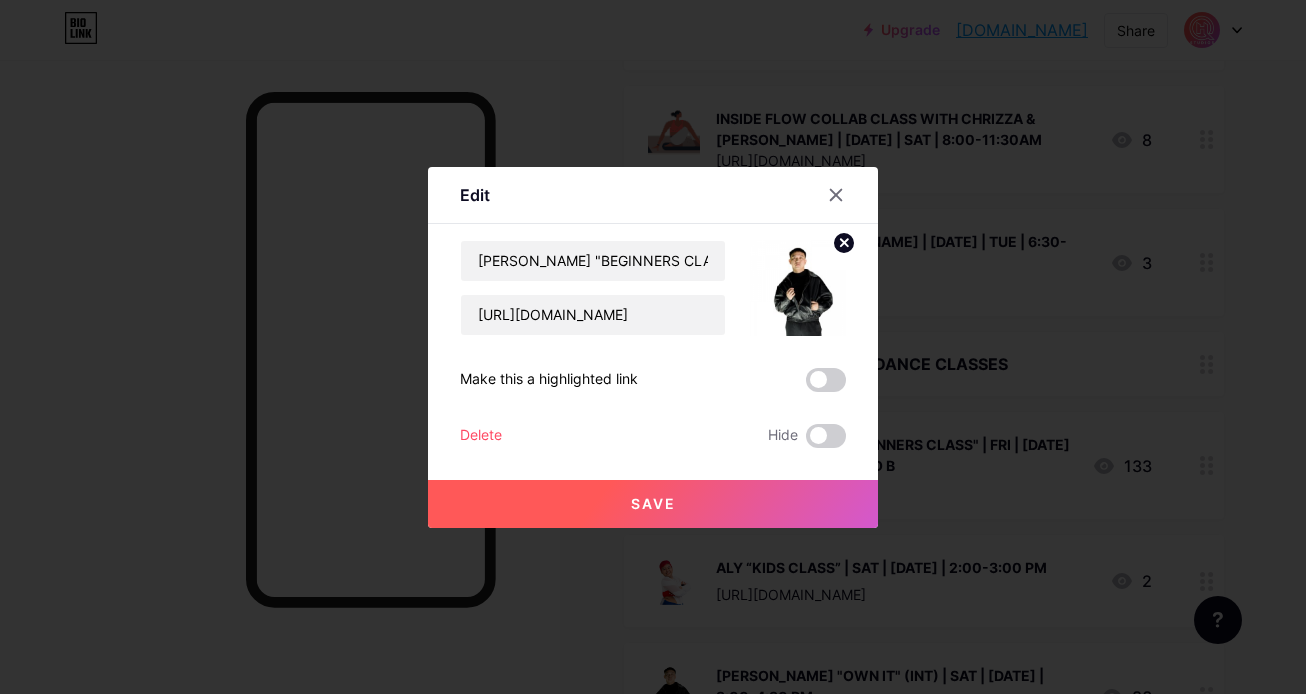 click on "Save" at bounding box center (653, 504) 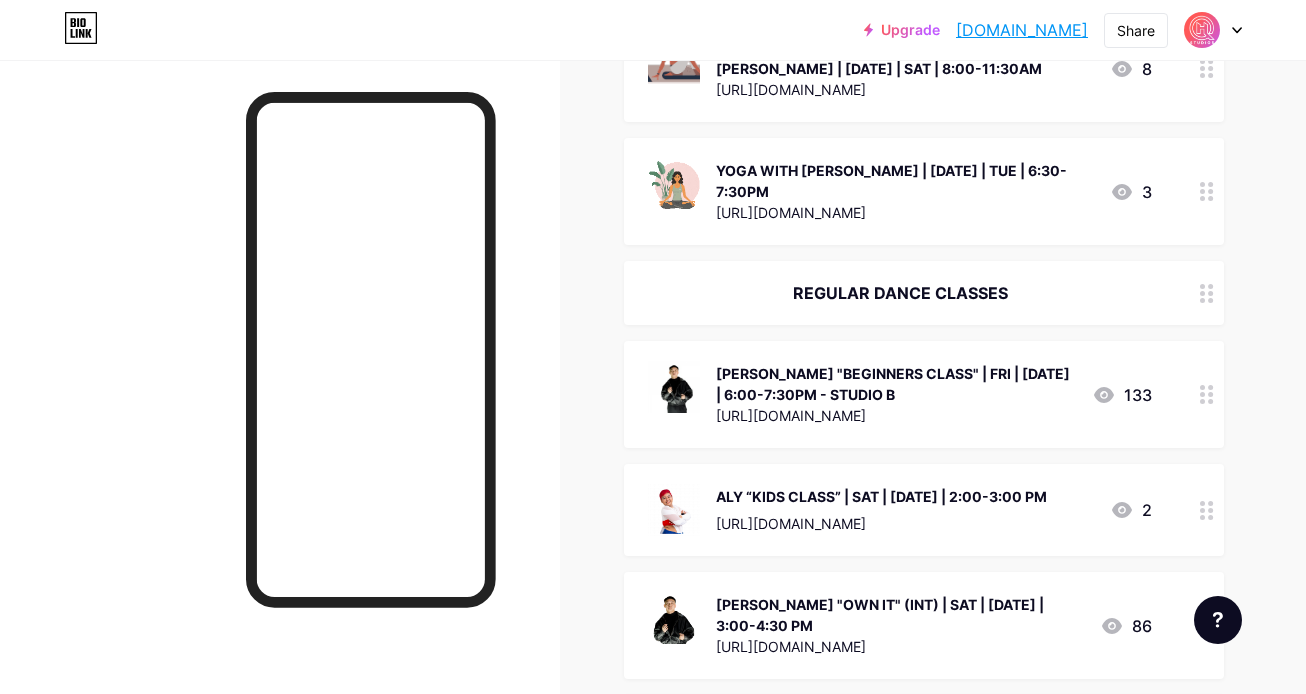 scroll, scrollTop: 2111, scrollLeft: 0, axis: vertical 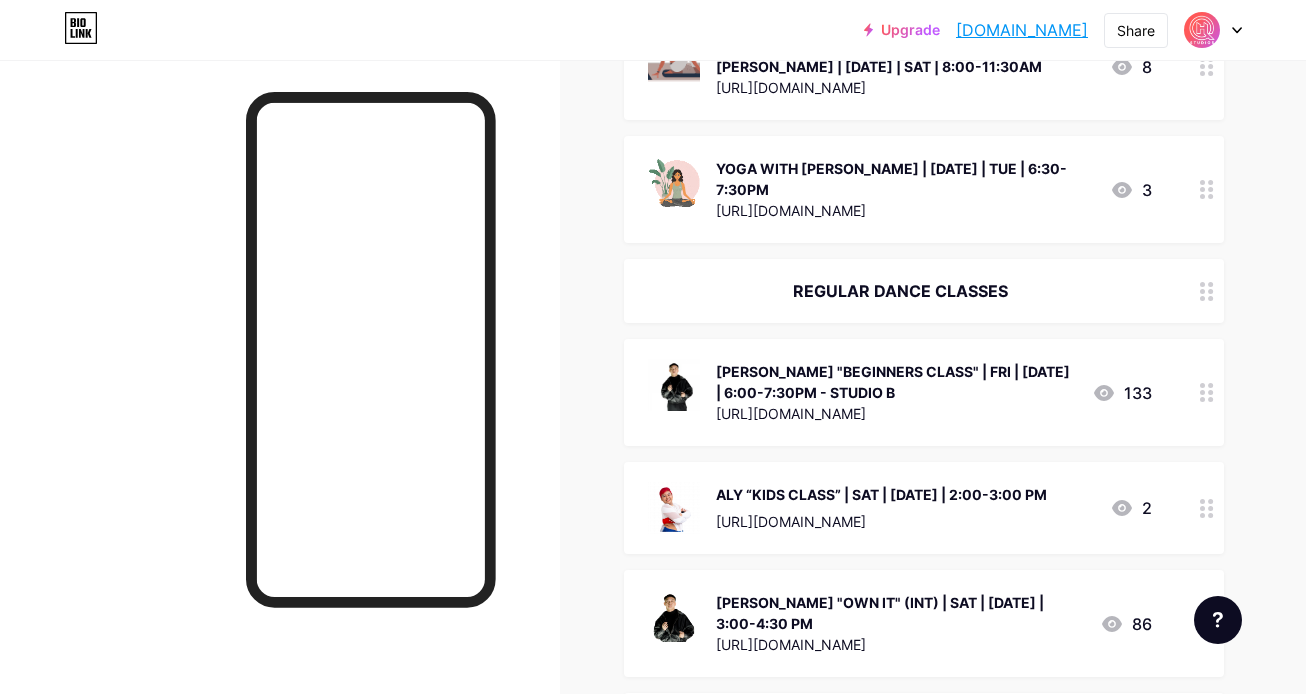 click 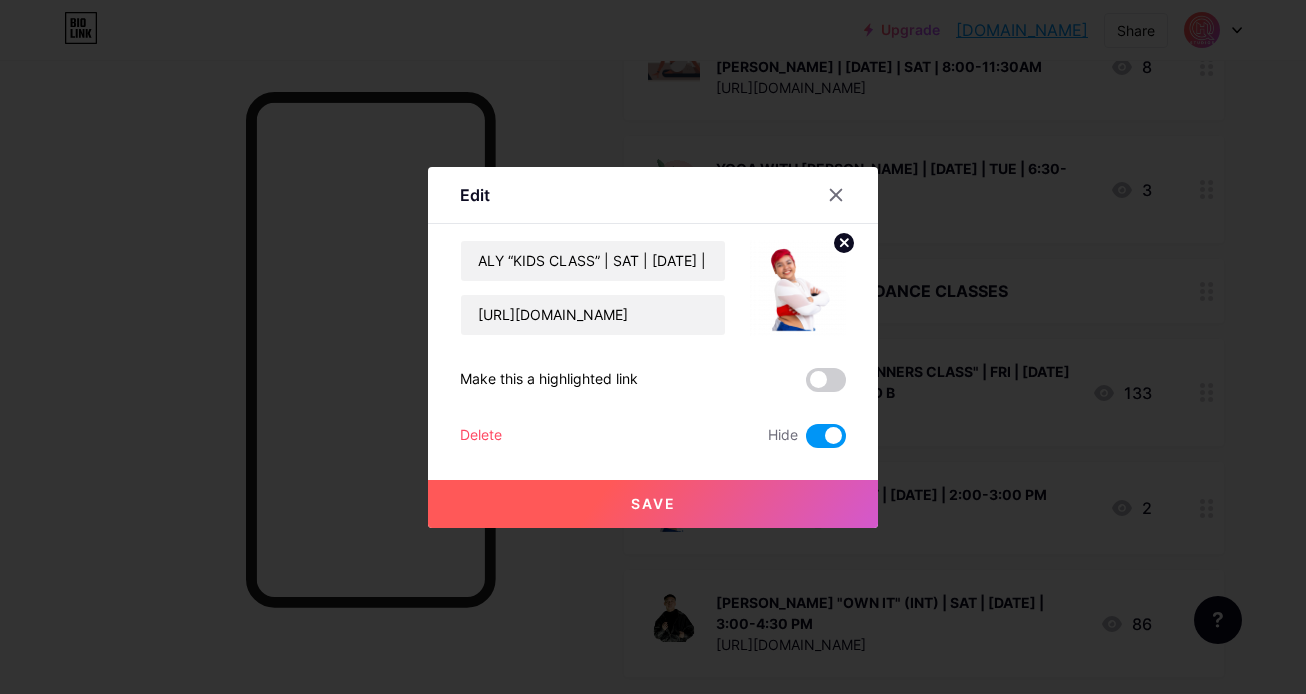 click at bounding box center [826, 436] 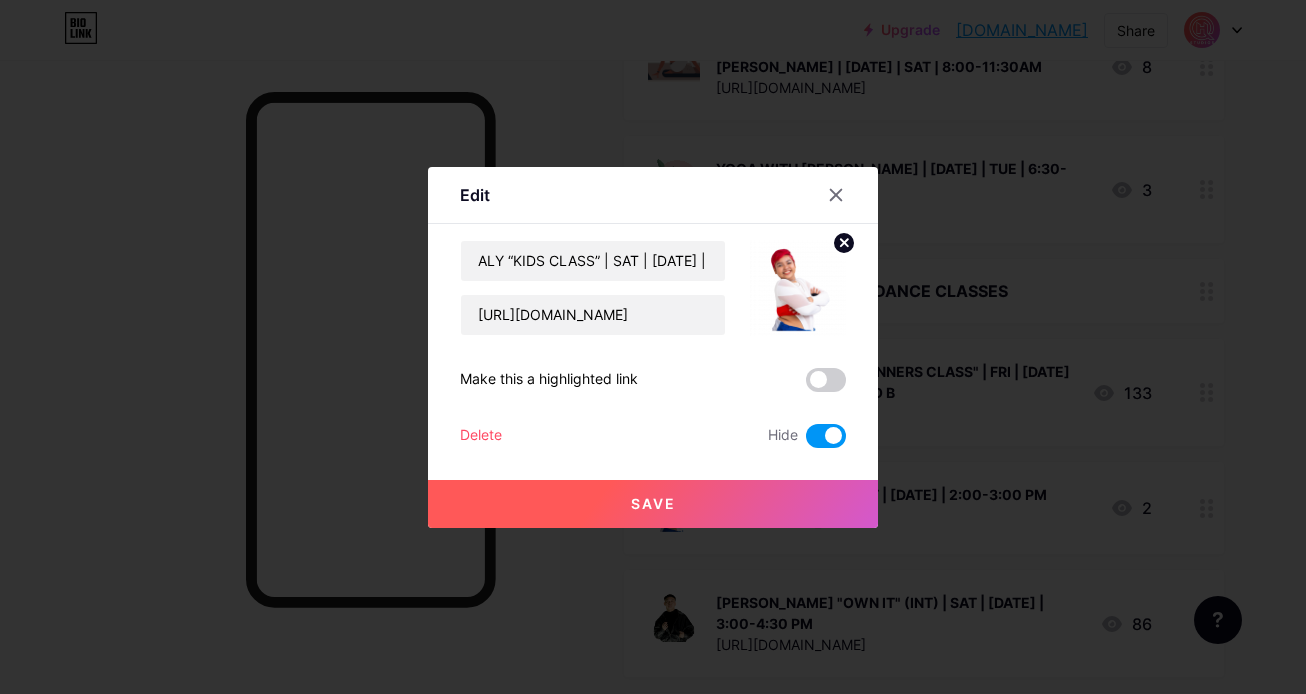click at bounding box center (806, 441) 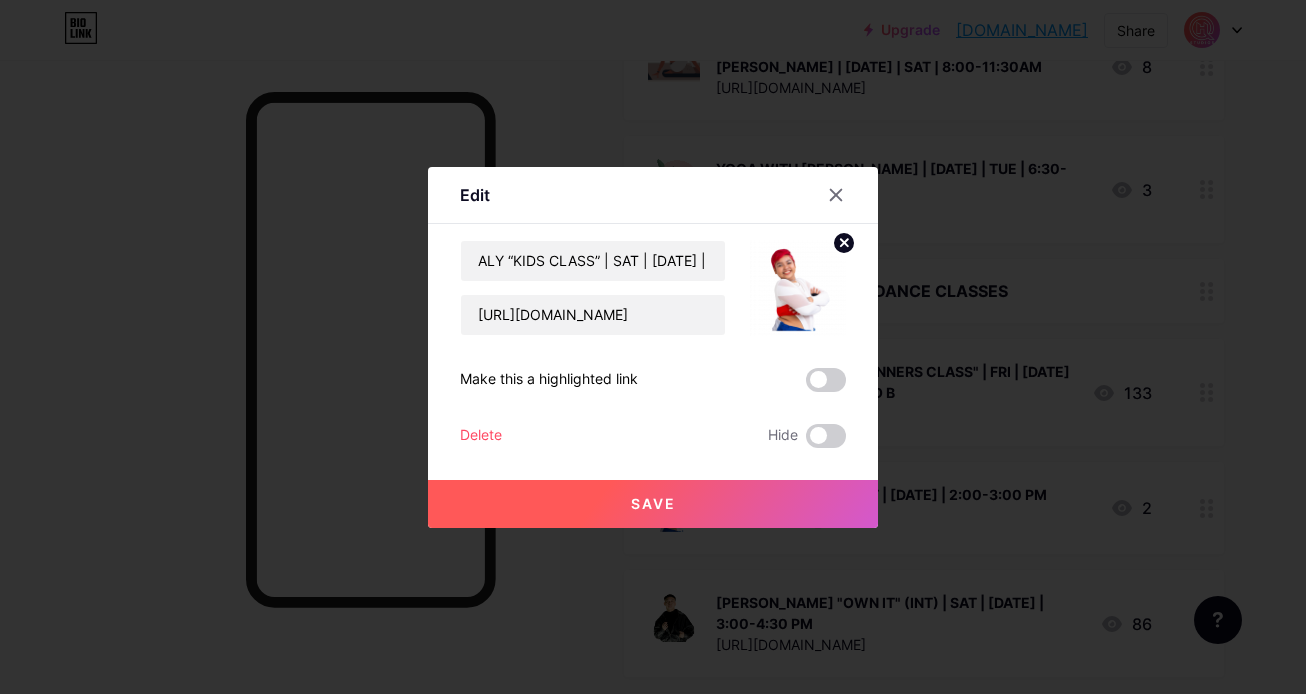 click on "Save" at bounding box center (653, 504) 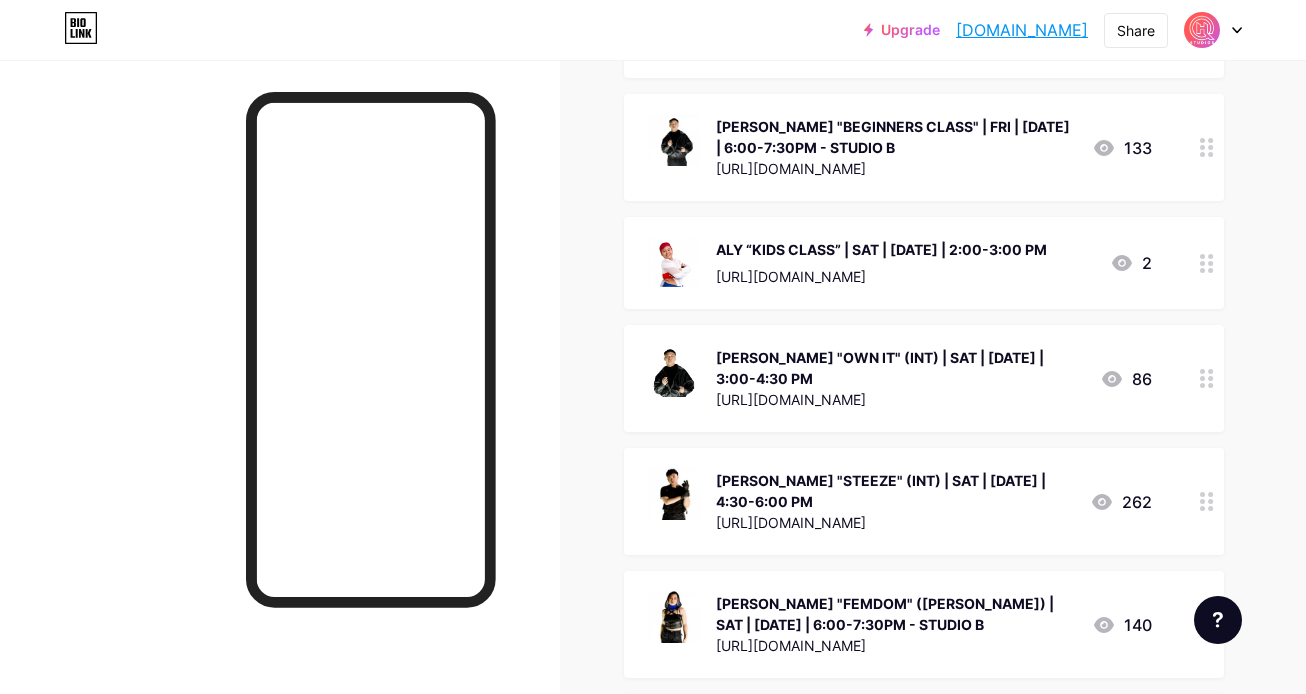 scroll, scrollTop: 2361, scrollLeft: 0, axis: vertical 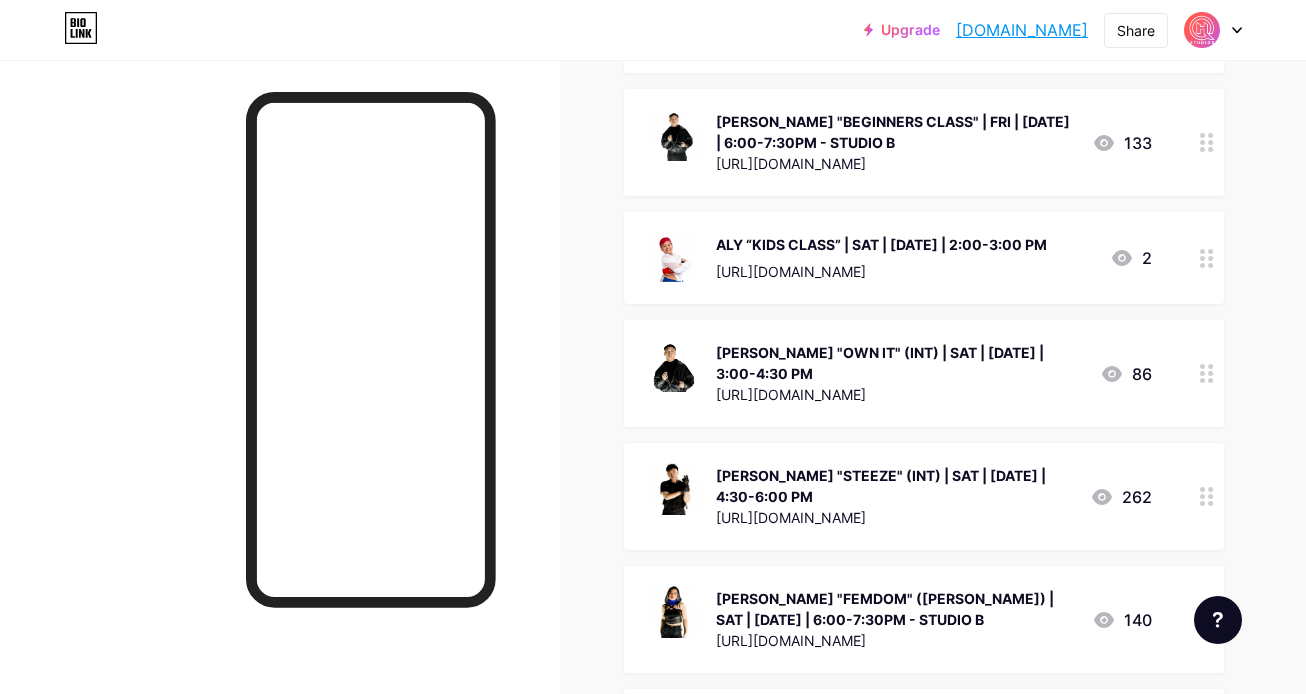 click 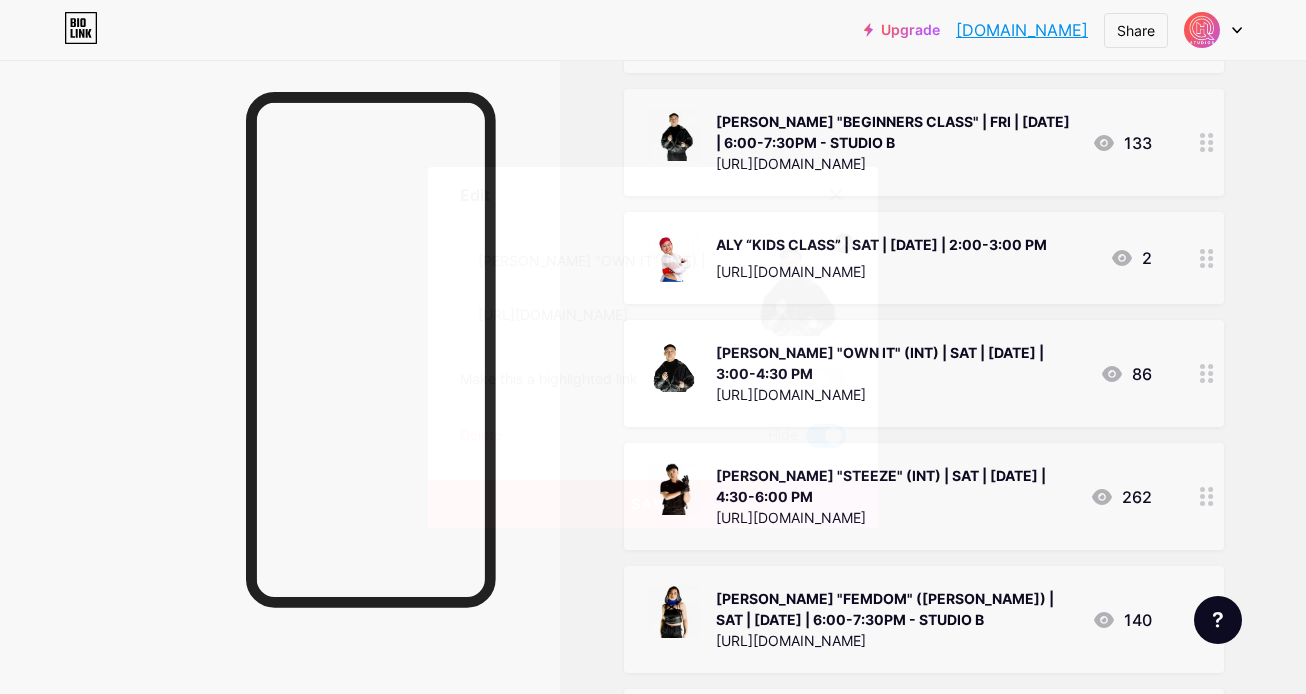 click at bounding box center (826, 436) 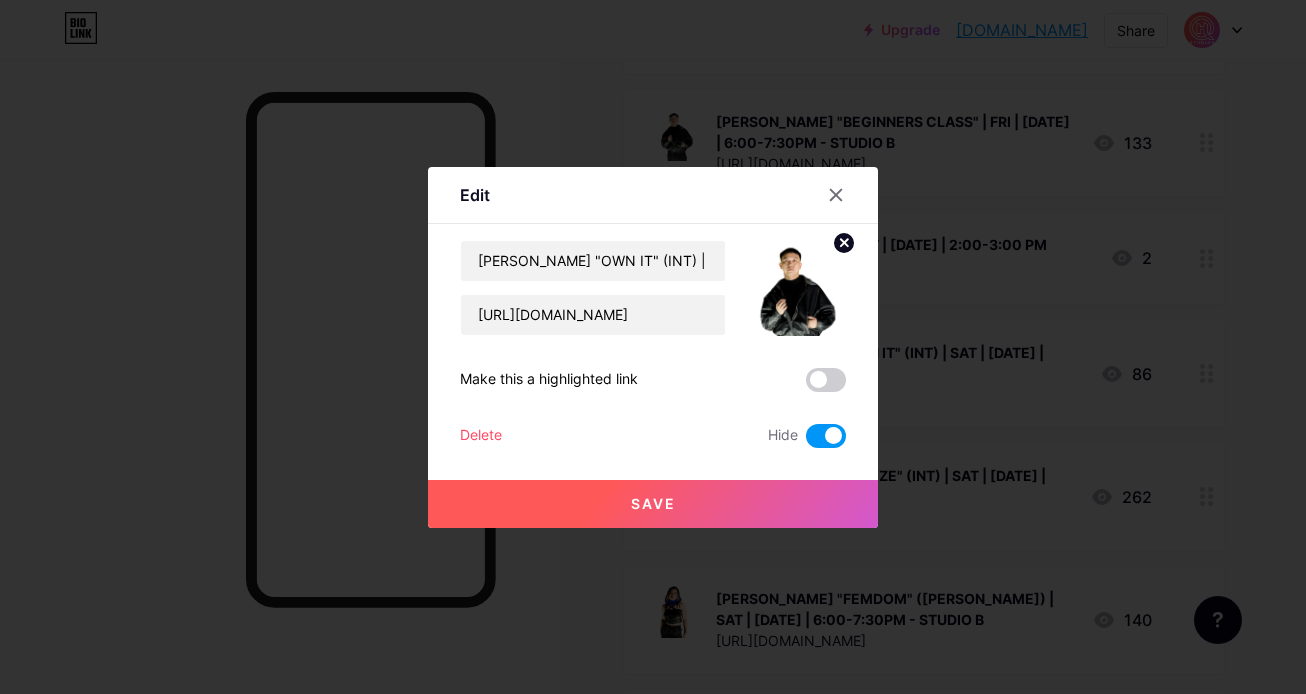 click at bounding box center [806, 441] 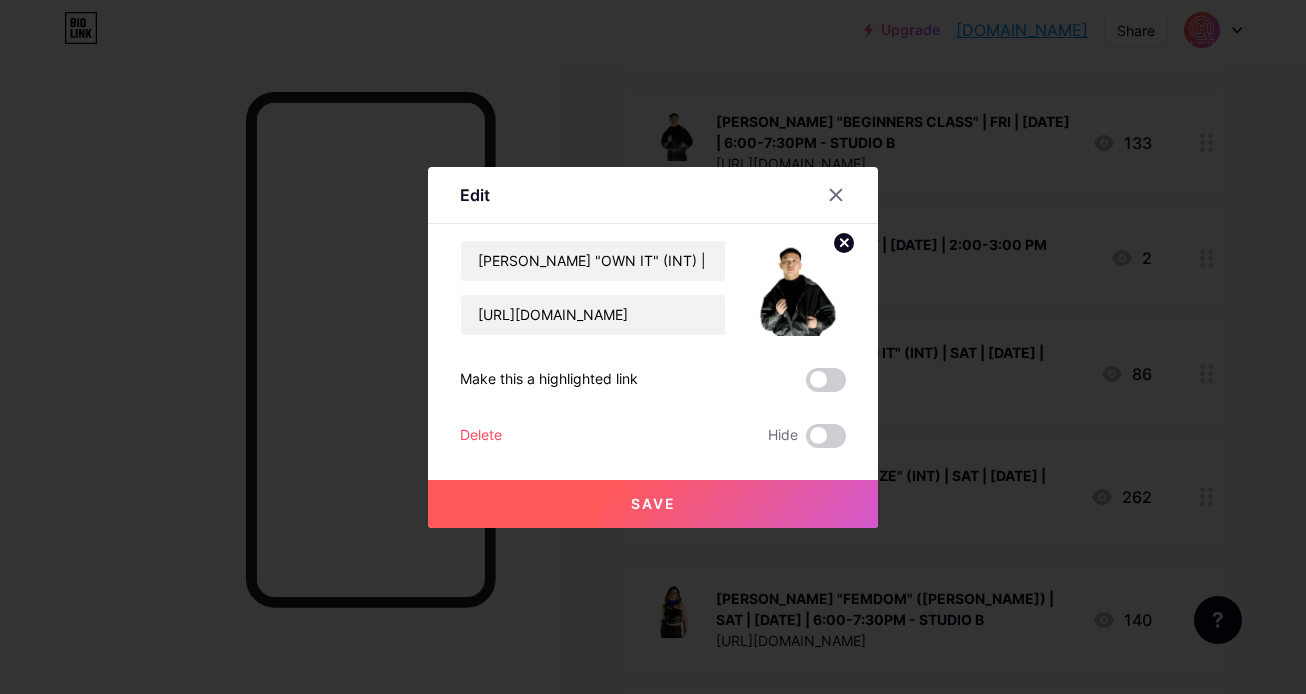 click on "Save" at bounding box center (653, 504) 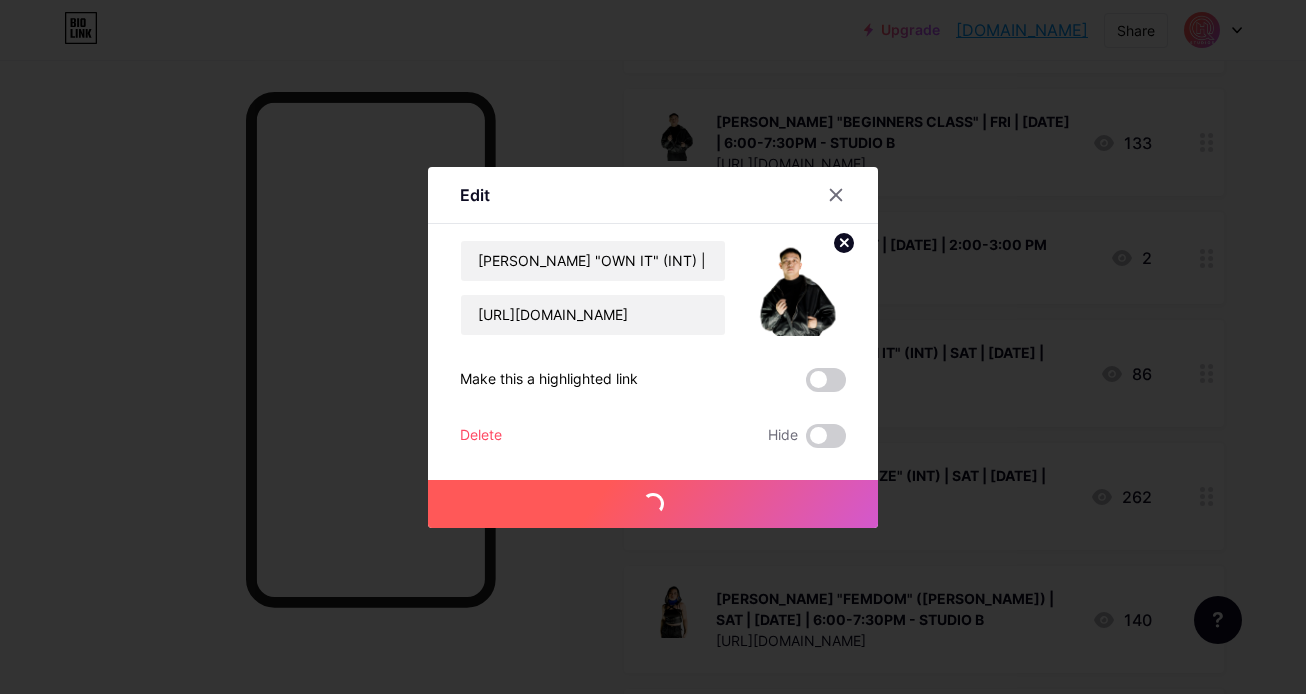 click at bounding box center [653, 347] 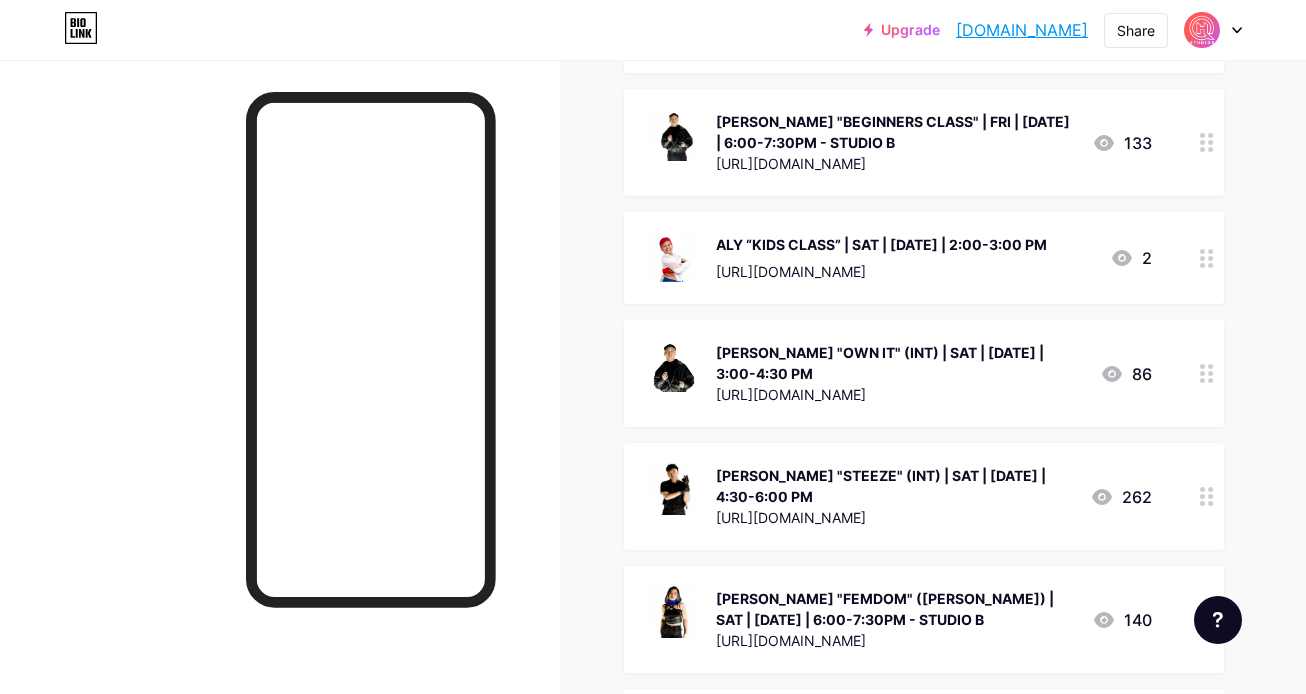 click at bounding box center (1207, 496) 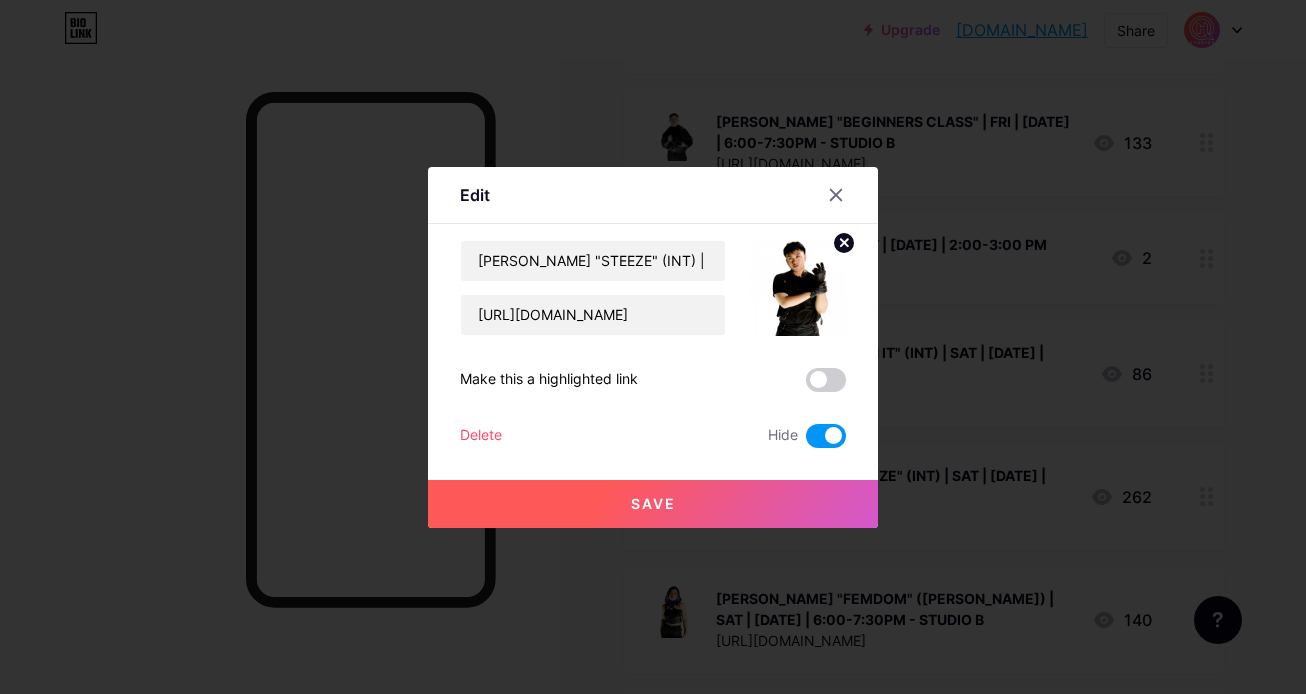 click at bounding box center [826, 436] 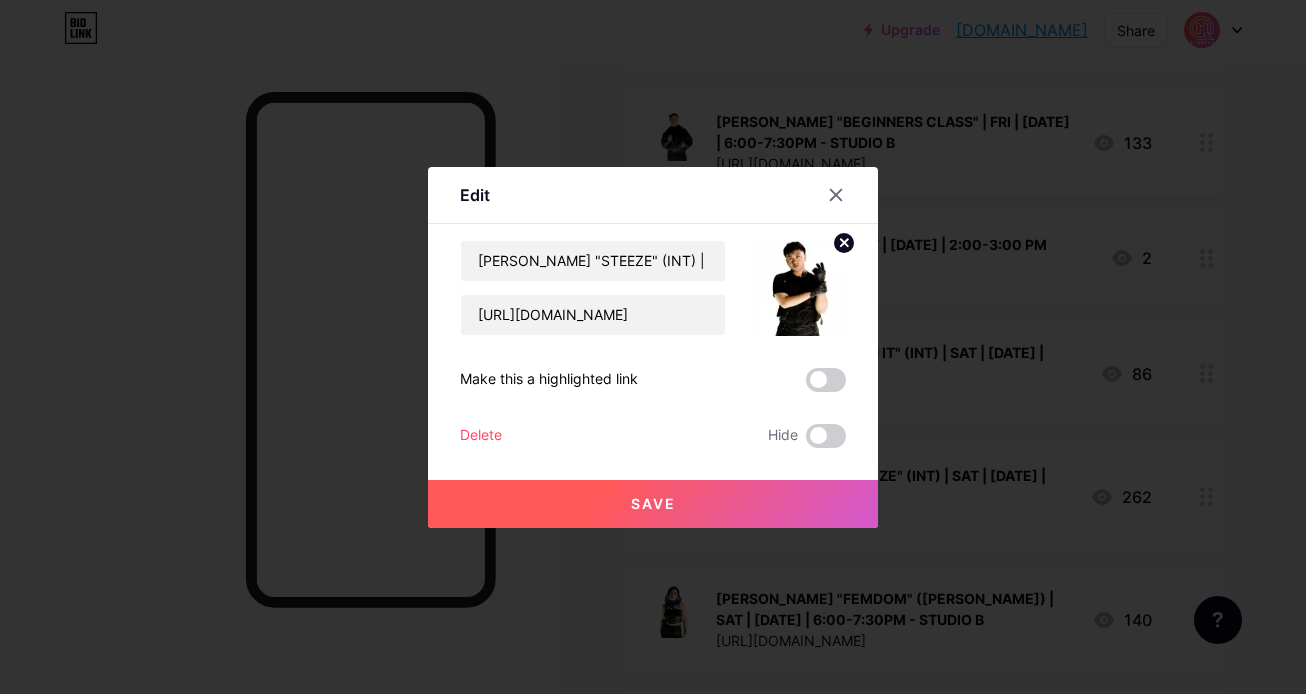 click on "Save" at bounding box center [653, 504] 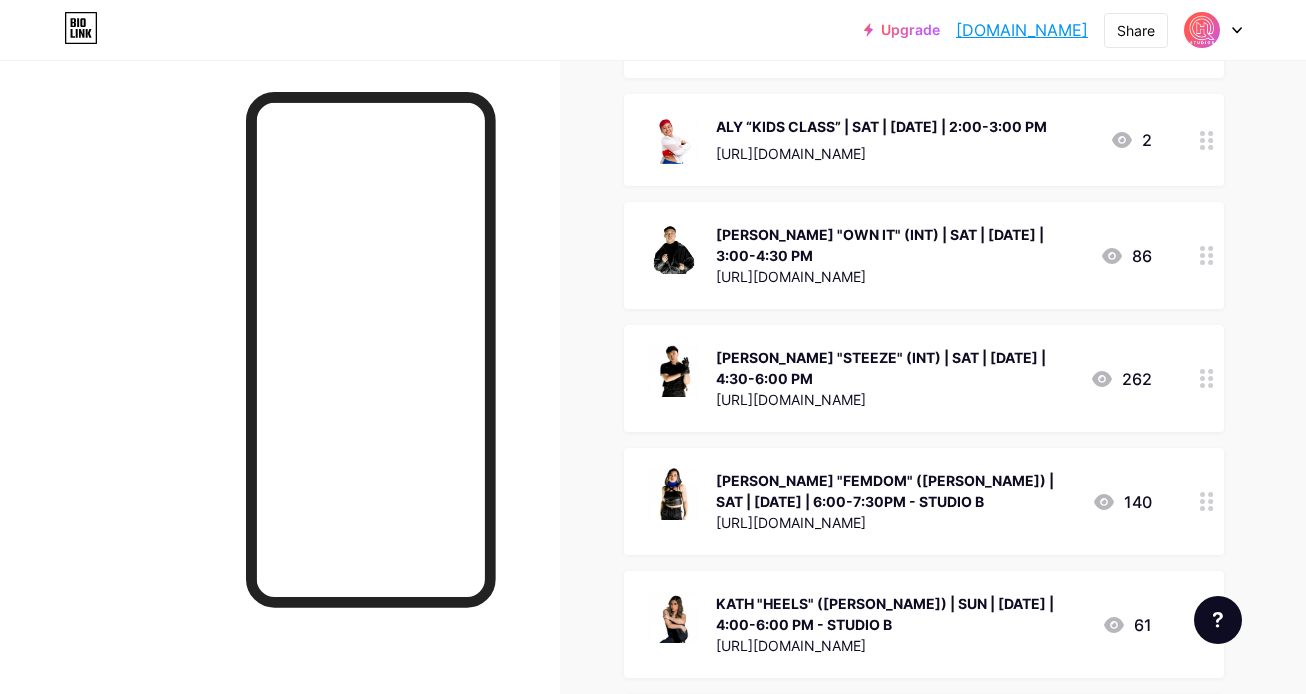 scroll, scrollTop: 2493, scrollLeft: 0, axis: vertical 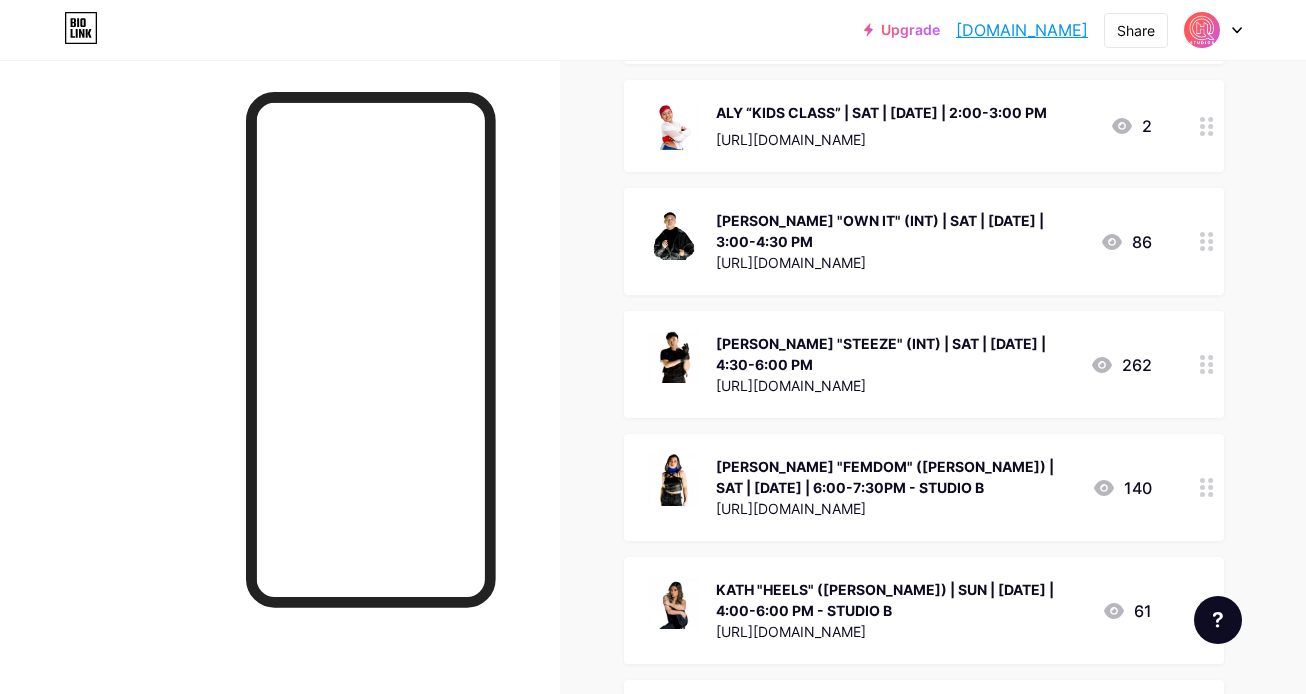 click at bounding box center (1207, 487) 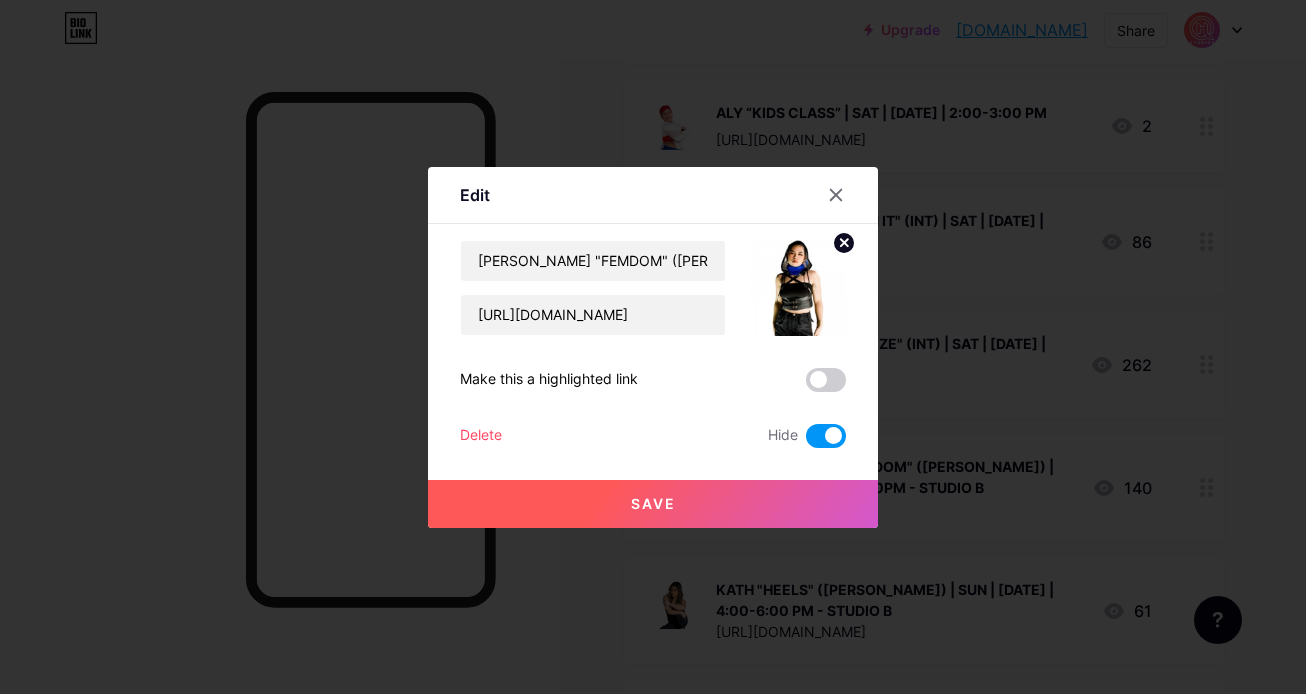 click at bounding box center (826, 436) 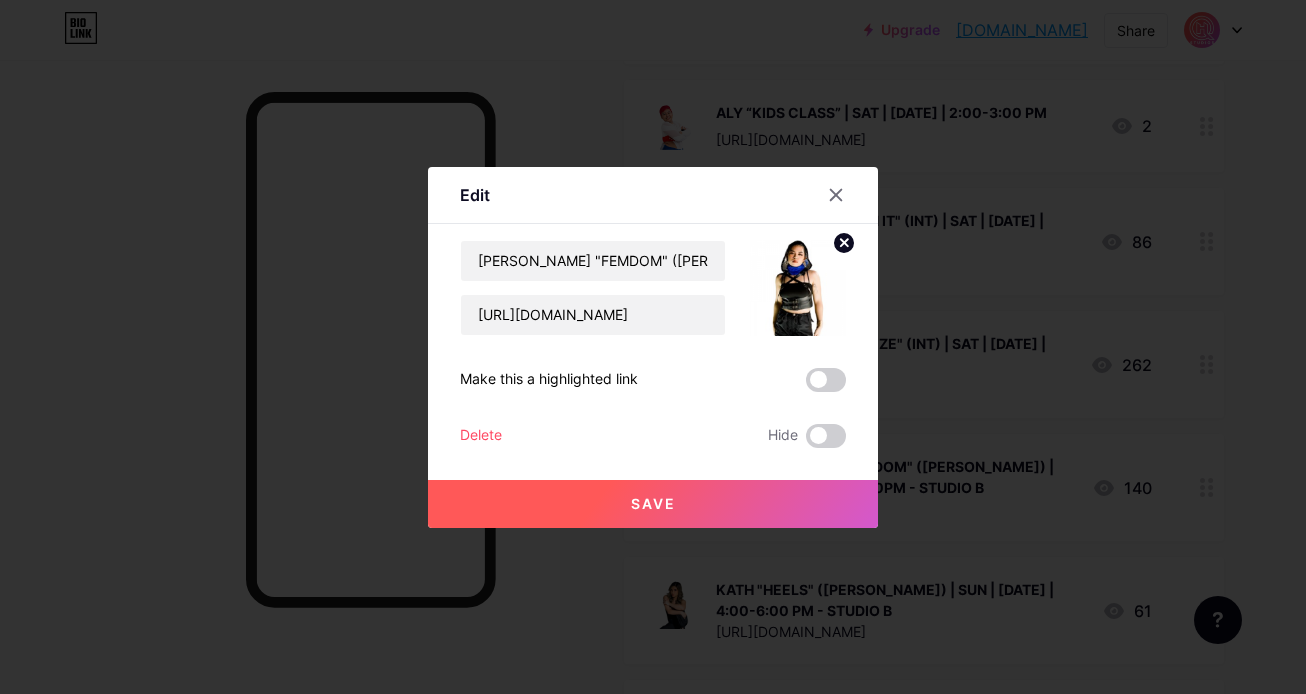 click on "Save" at bounding box center [653, 504] 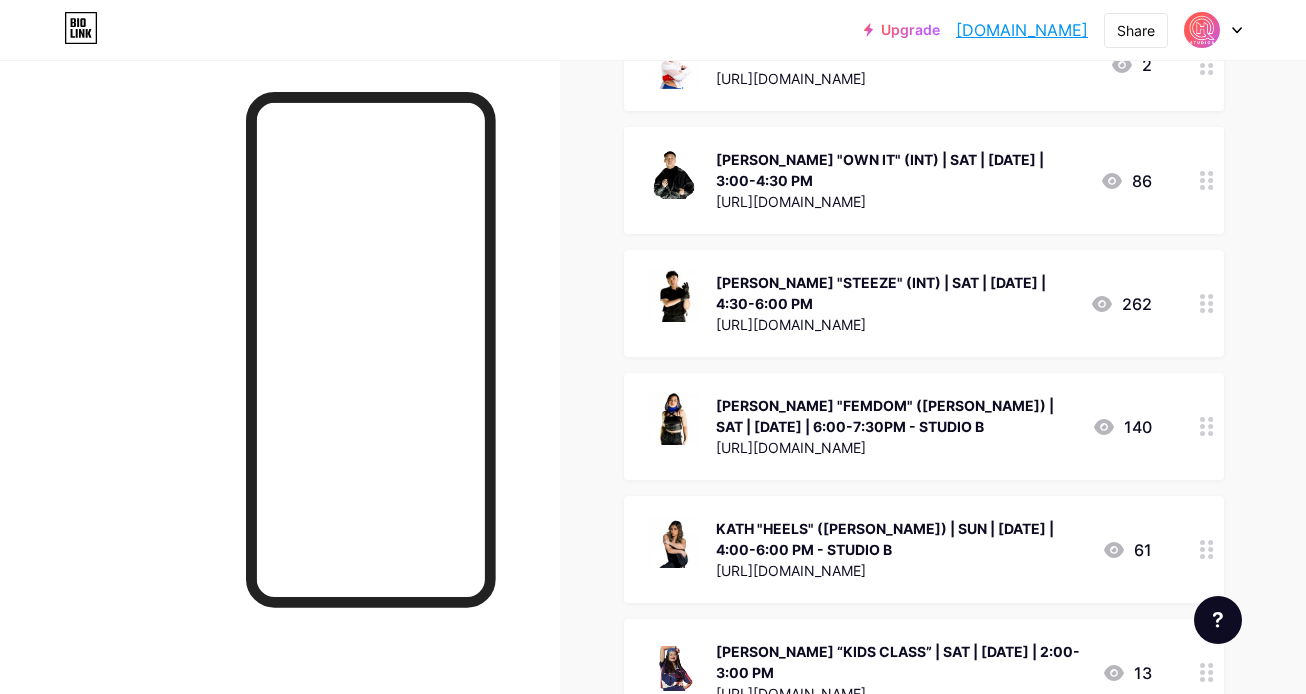 scroll, scrollTop: 2562, scrollLeft: 0, axis: vertical 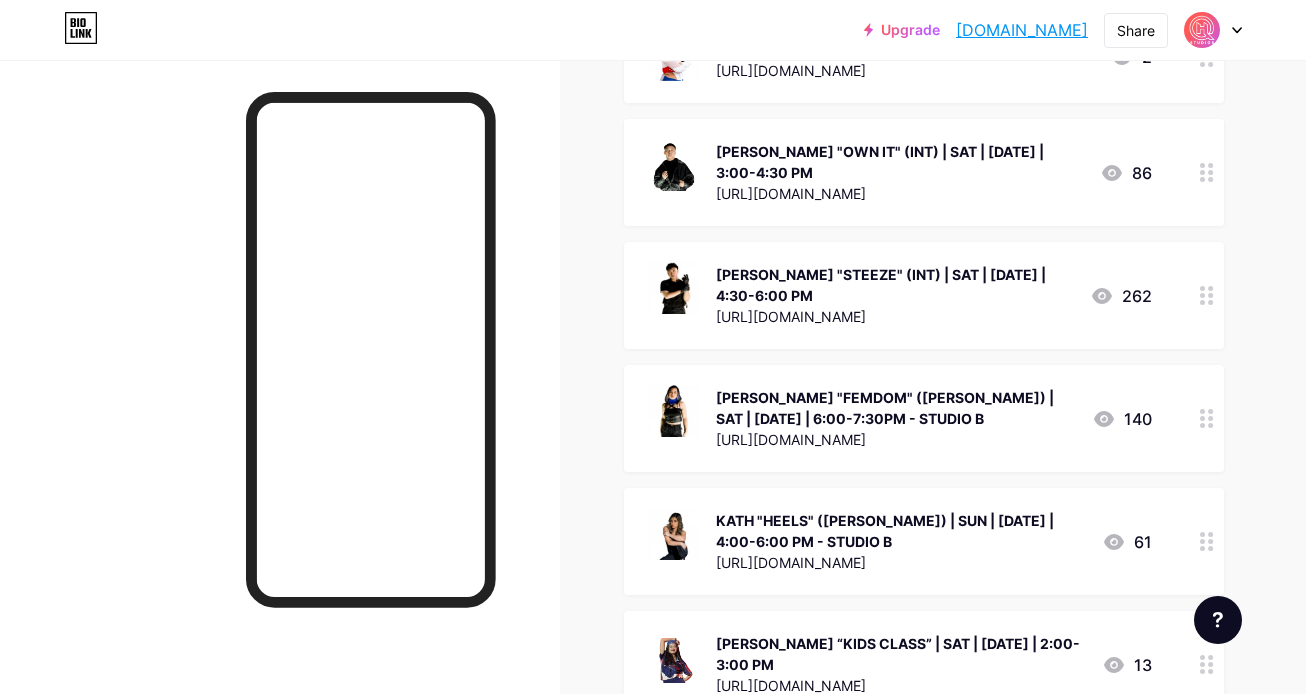click at bounding box center [1207, 541] 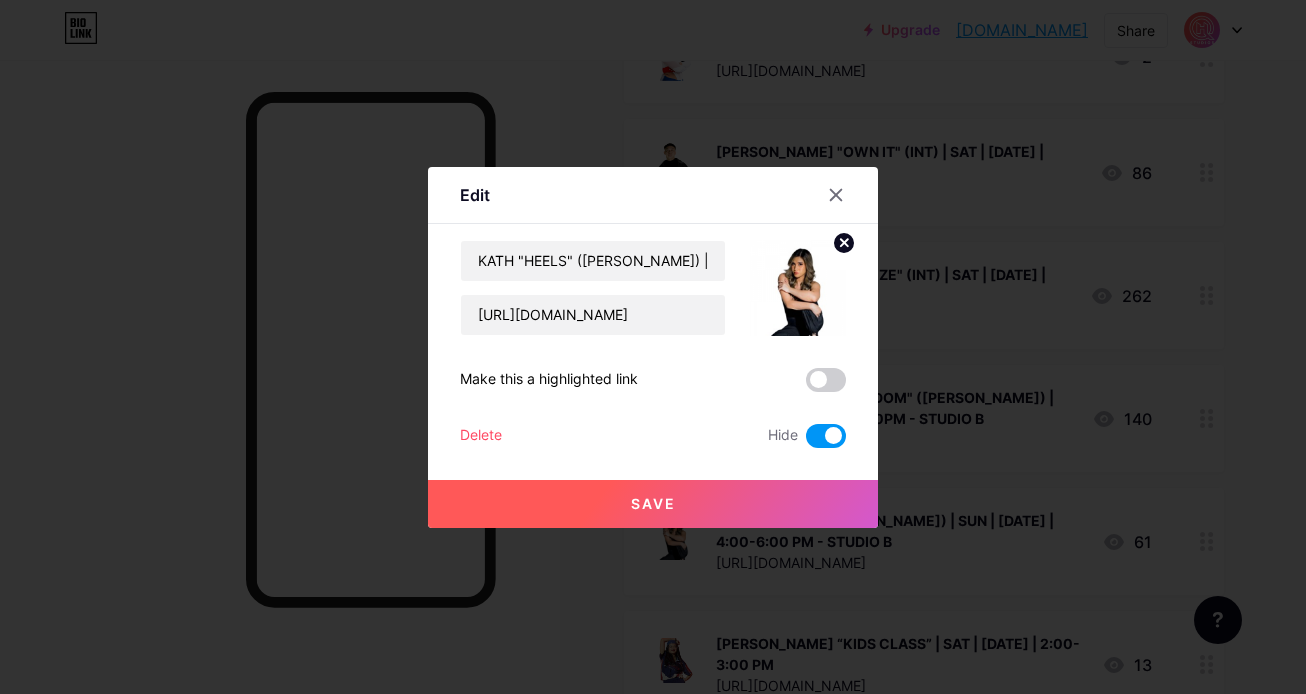 click at bounding box center (826, 436) 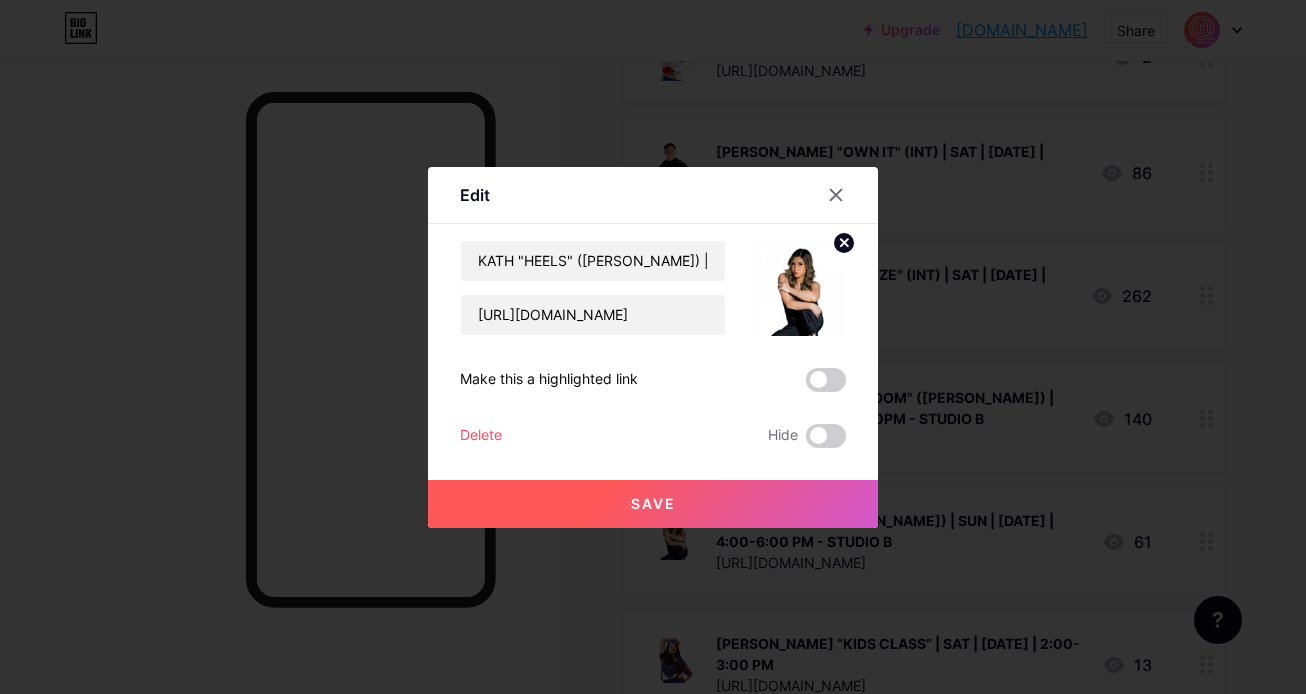 click on "Save" at bounding box center [653, 504] 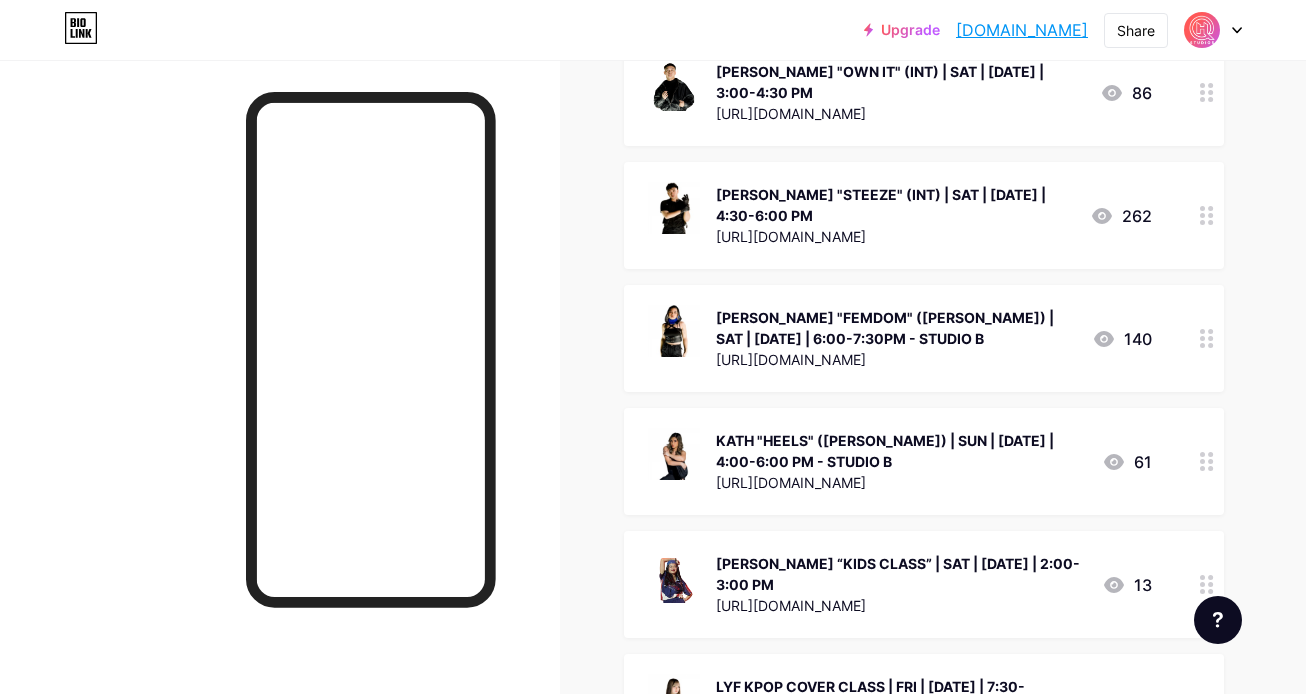scroll, scrollTop: 2625, scrollLeft: 0, axis: vertical 